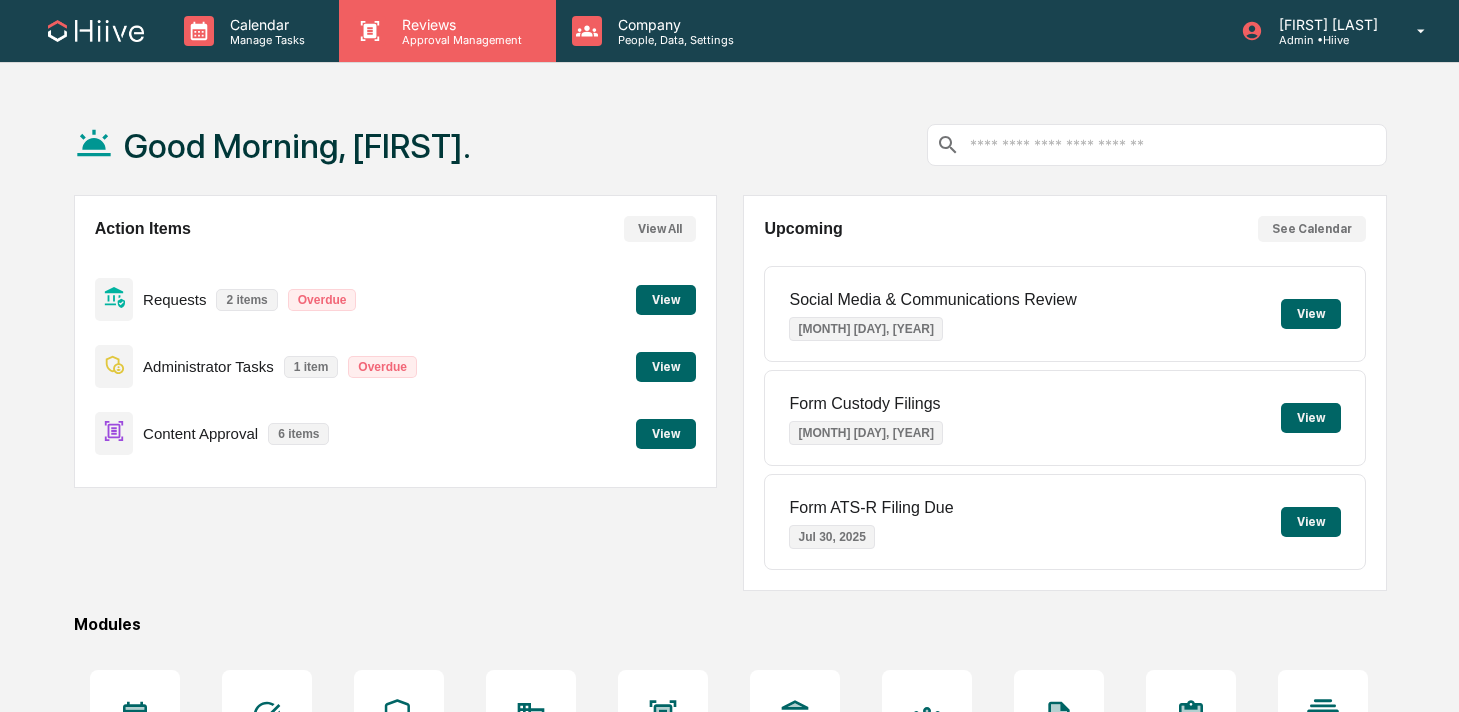scroll, scrollTop: 0, scrollLeft: 0, axis: both 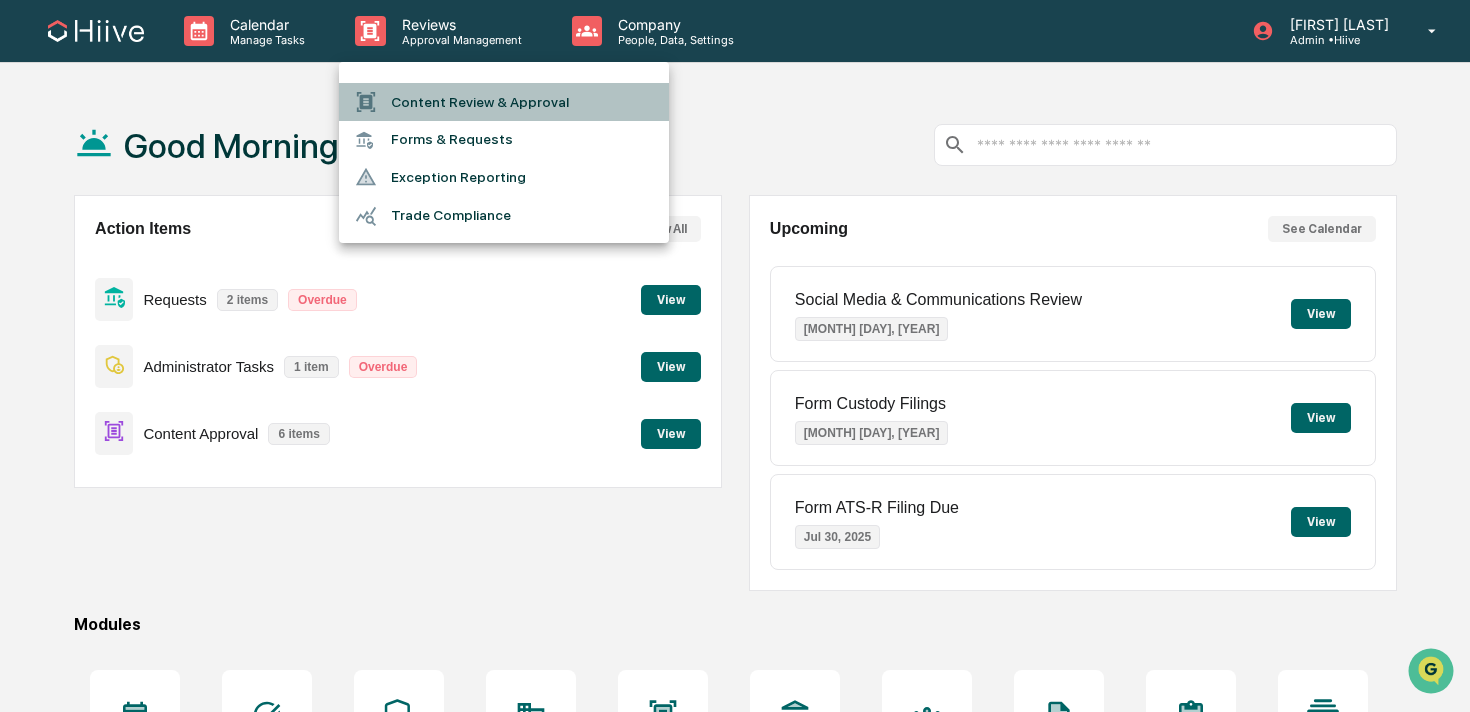 click on "Content Review & Approval" at bounding box center [504, 102] 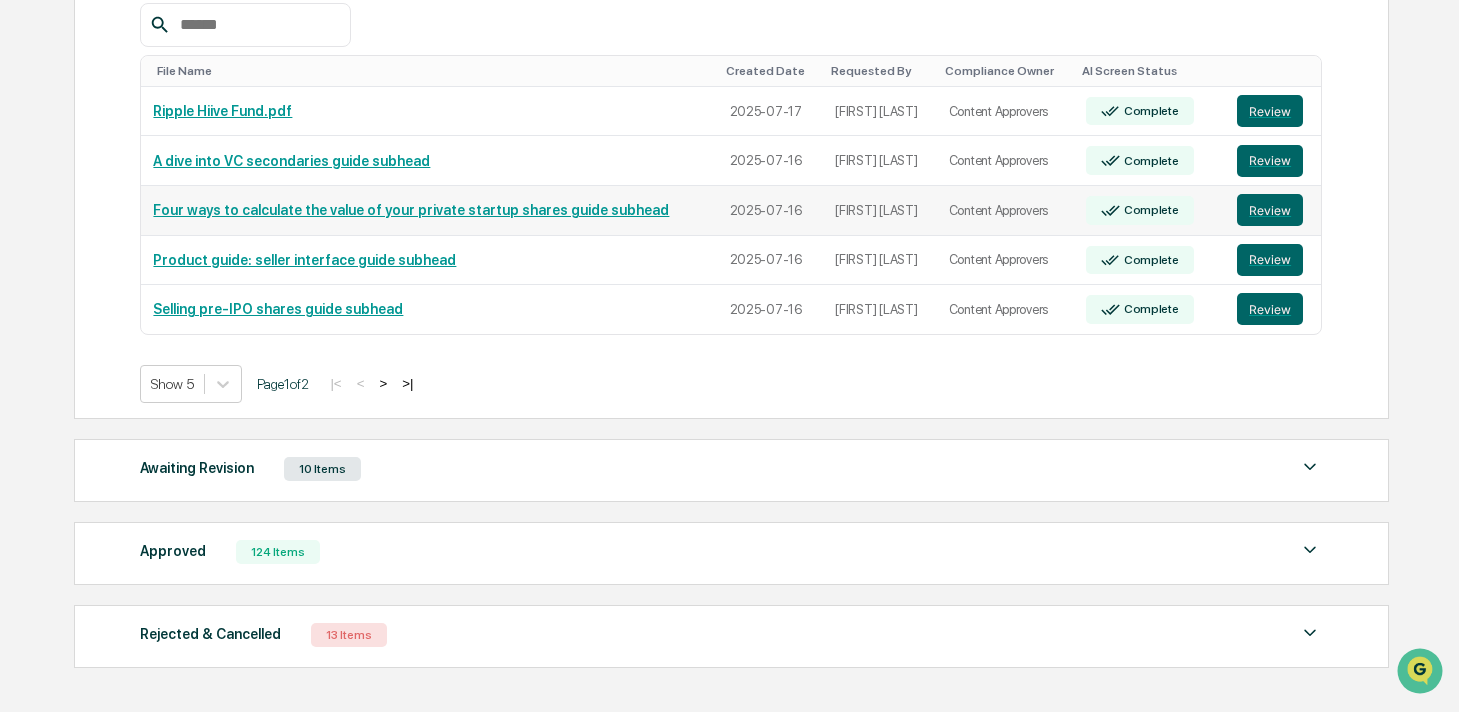 scroll, scrollTop: 393, scrollLeft: 0, axis: vertical 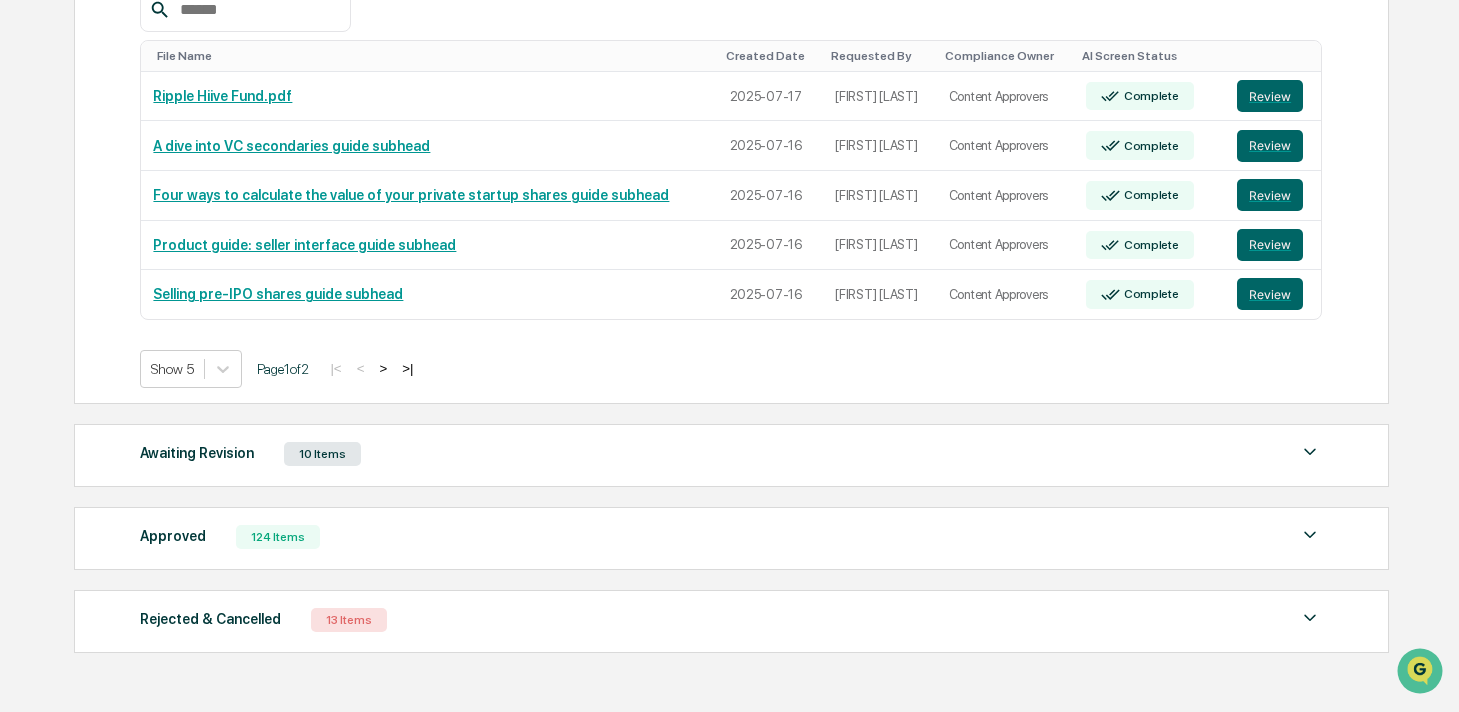 click on ">" at bounding box center (383, 368) 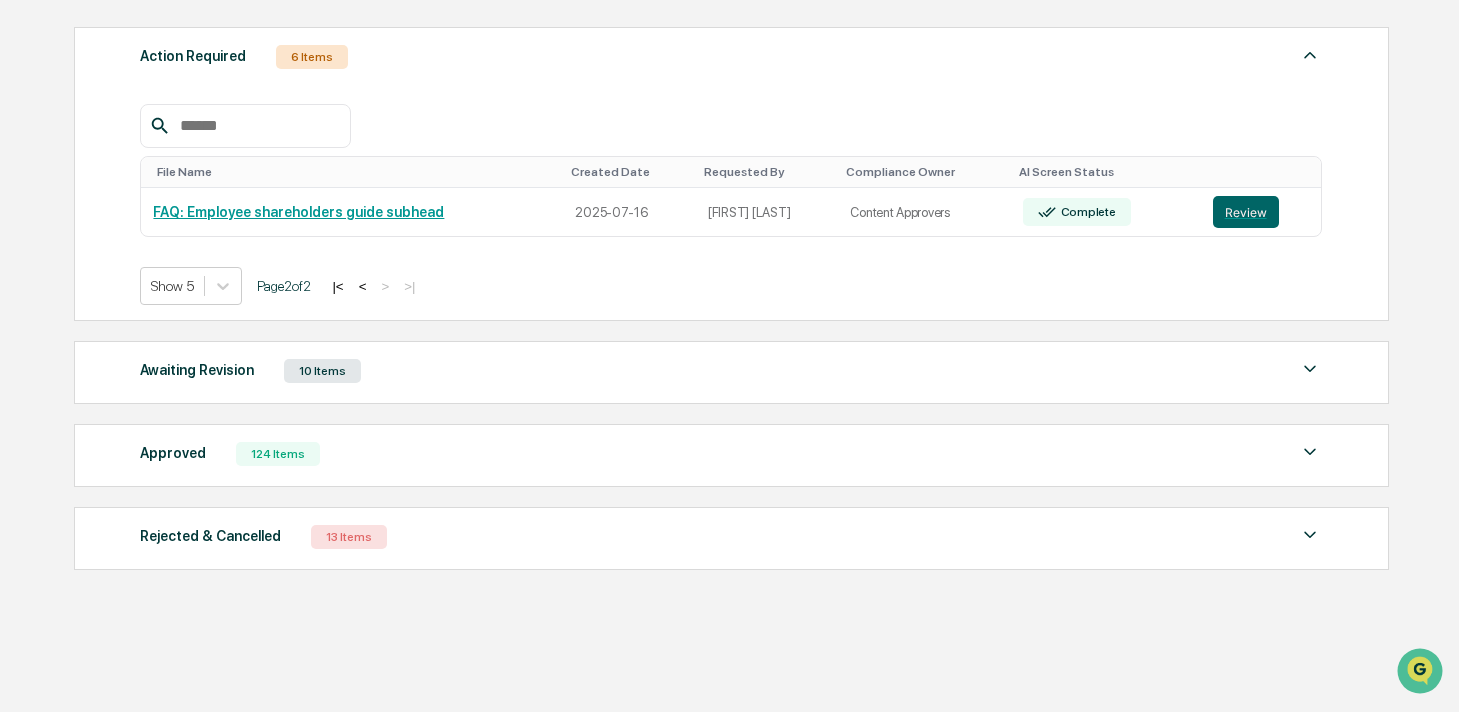 scroll, scrollTop: 284, scrollLeft: 0, axis: vertical 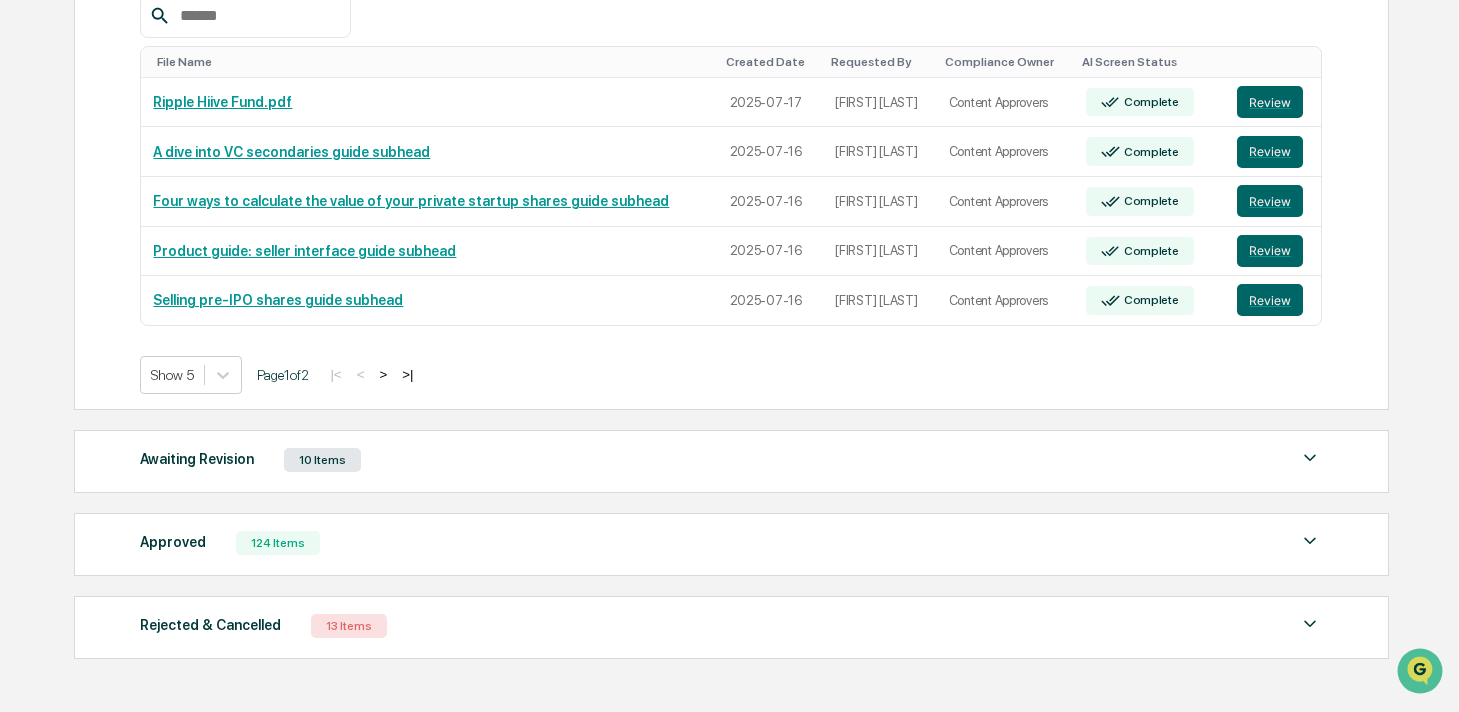 click on ">" at bounding box center [383, 374] 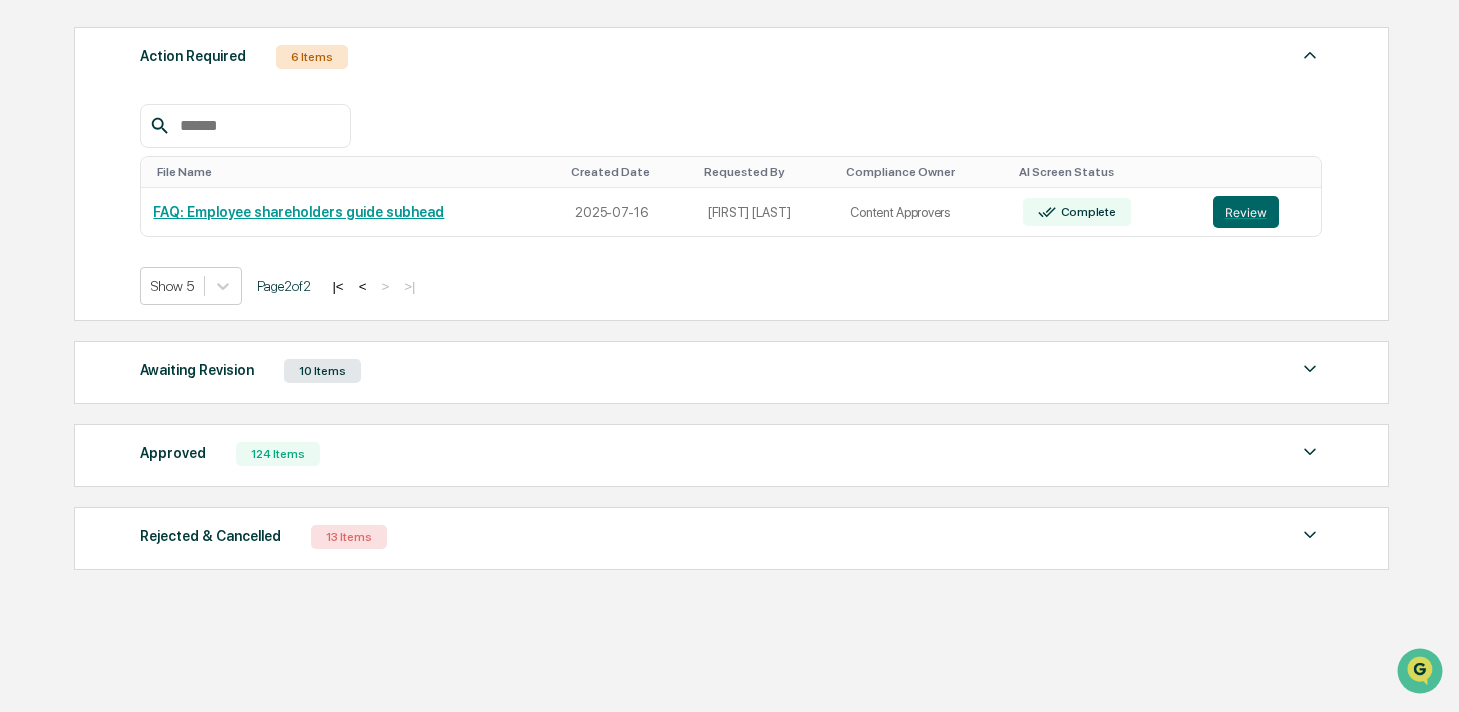 click on "<" at bounding box center (363, 286) 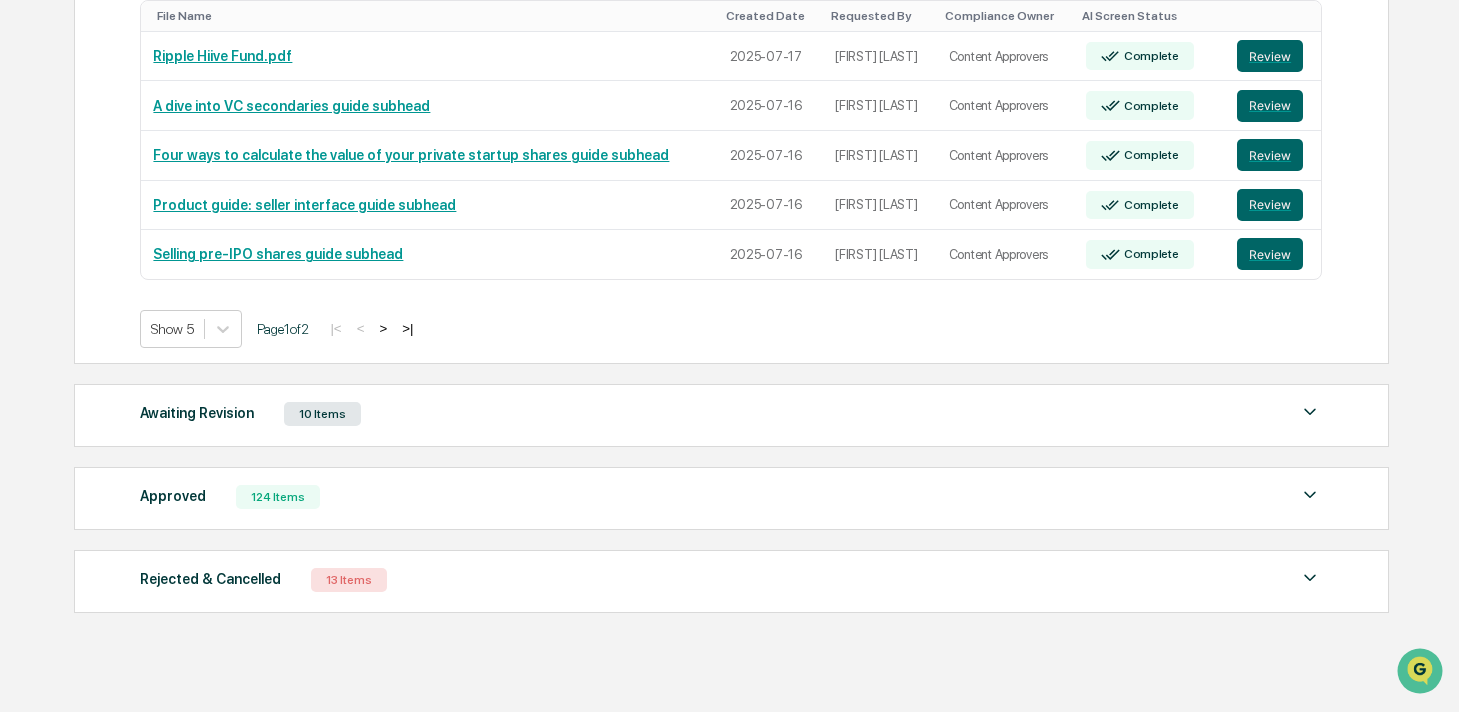 click on "Awaiting Revision 10 Items" at bounding box center (731, 414) 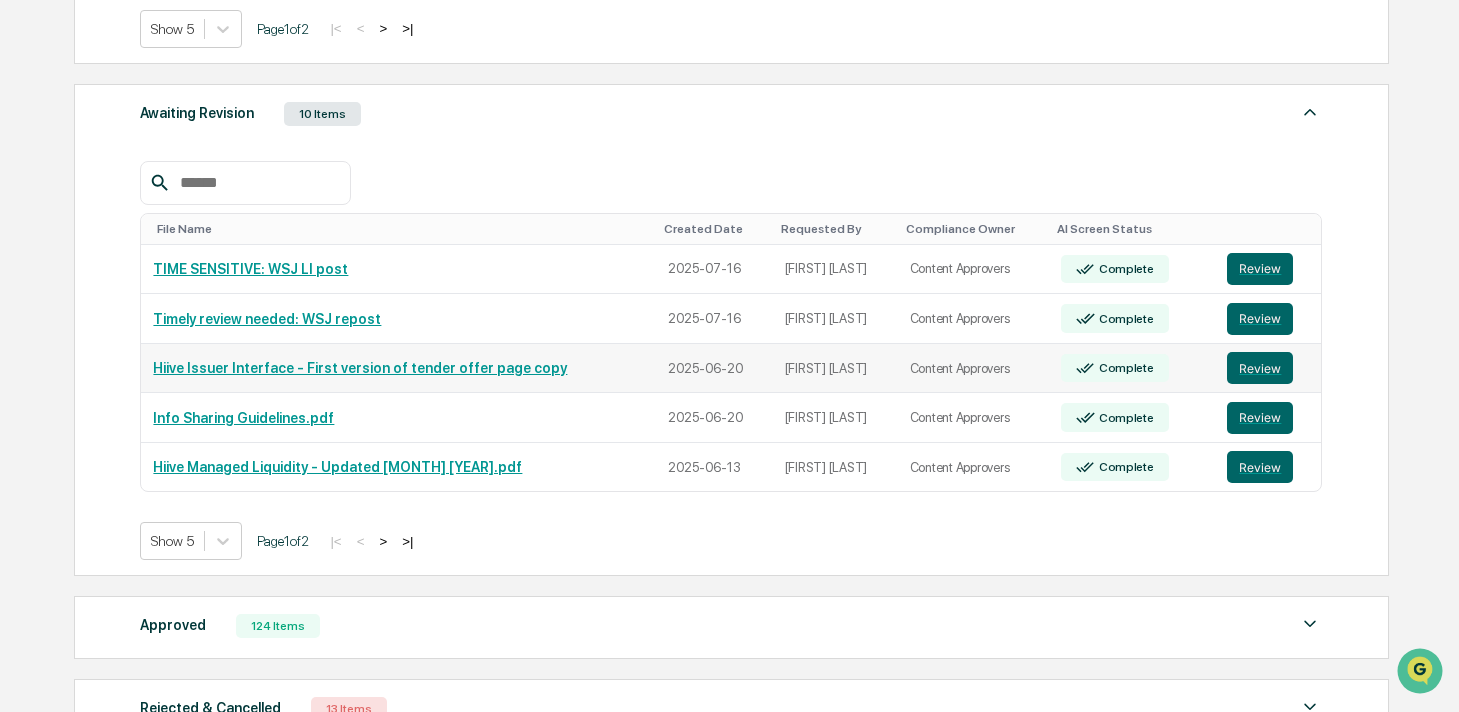 scroll, scrollTop: 737, scrollLeft: 0, axis: vertical 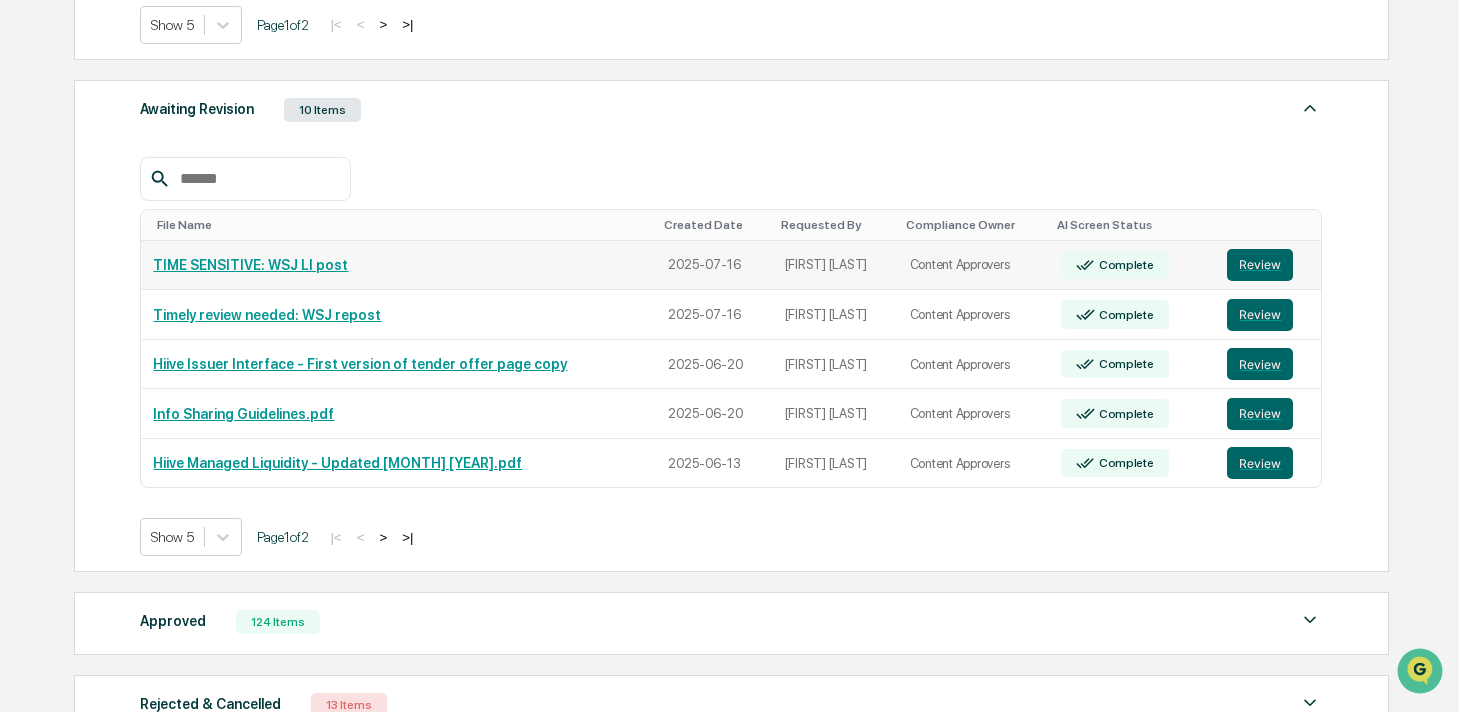 click on "TIME SENSITIVE: WSJ LI post" at bounding box center [250, 265] 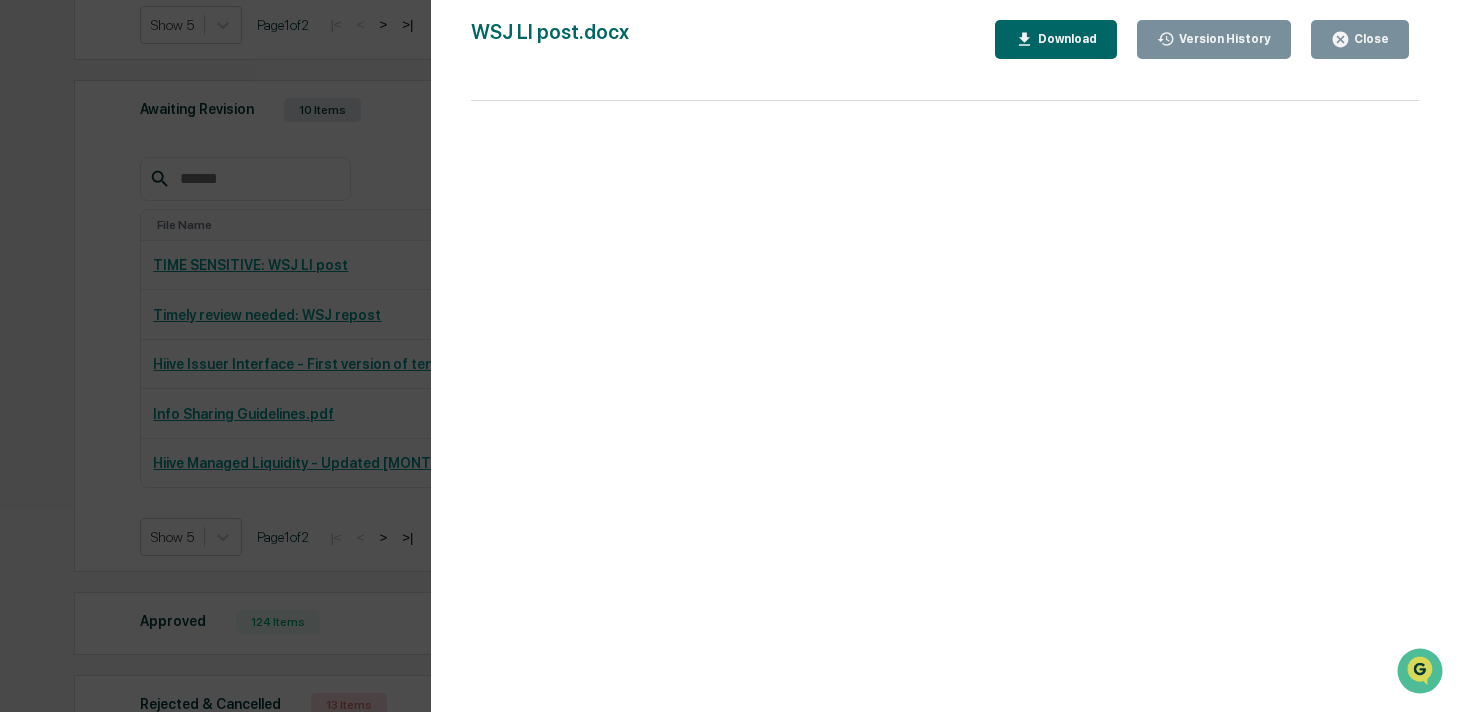 drag, startPoint x: 127, startPoint y: 315, endPoint x: 192, endPoint y: 308, distance: 65.37584 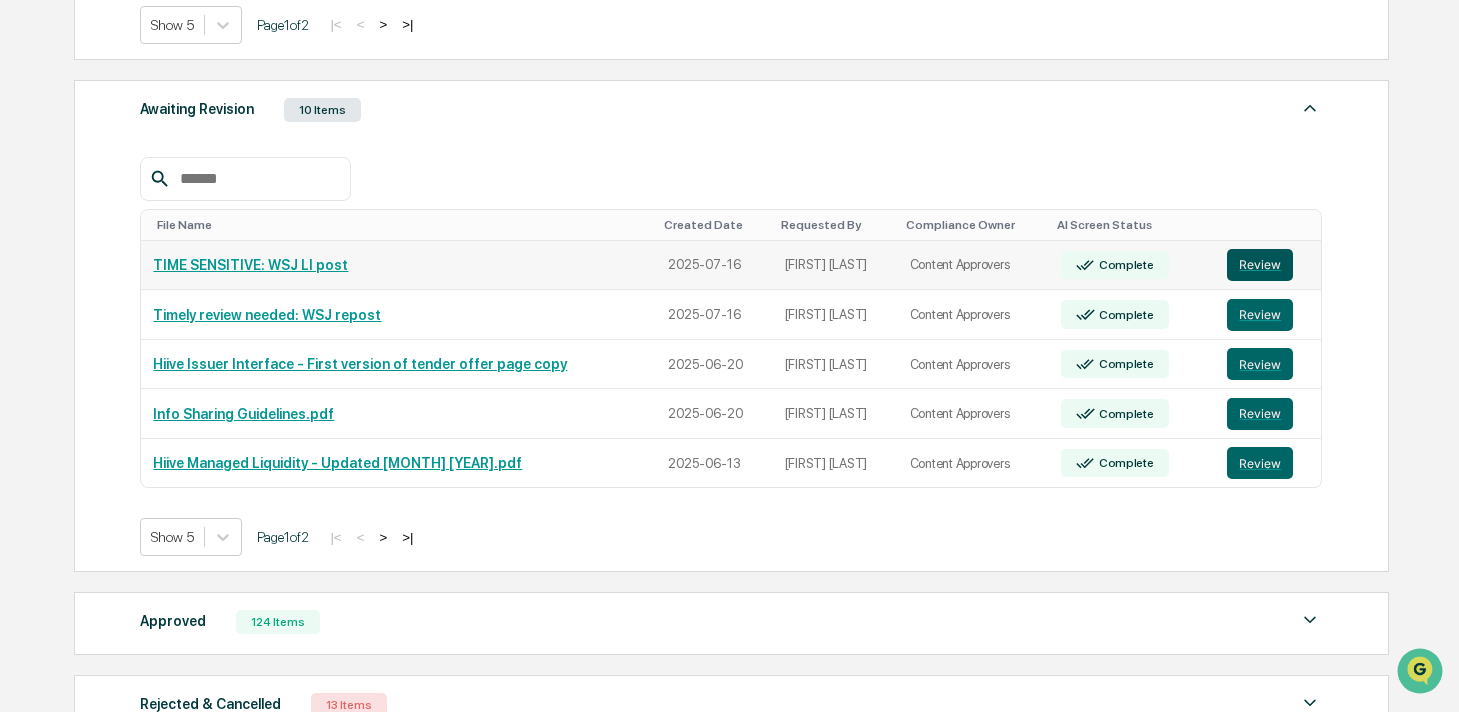 click on "Review" at bounding box center [1260, 265] 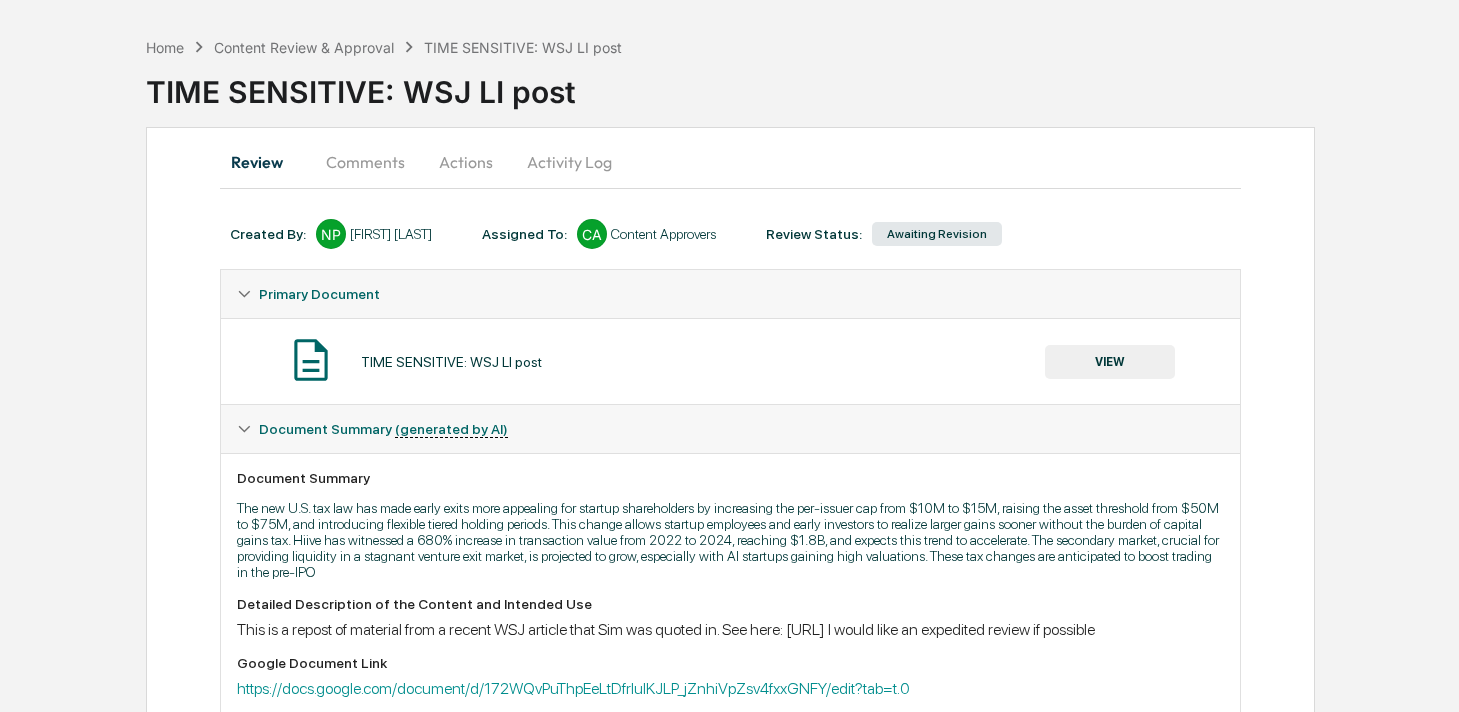 scroll, scrollTop: 0, scrollLeft: 0, axis: both 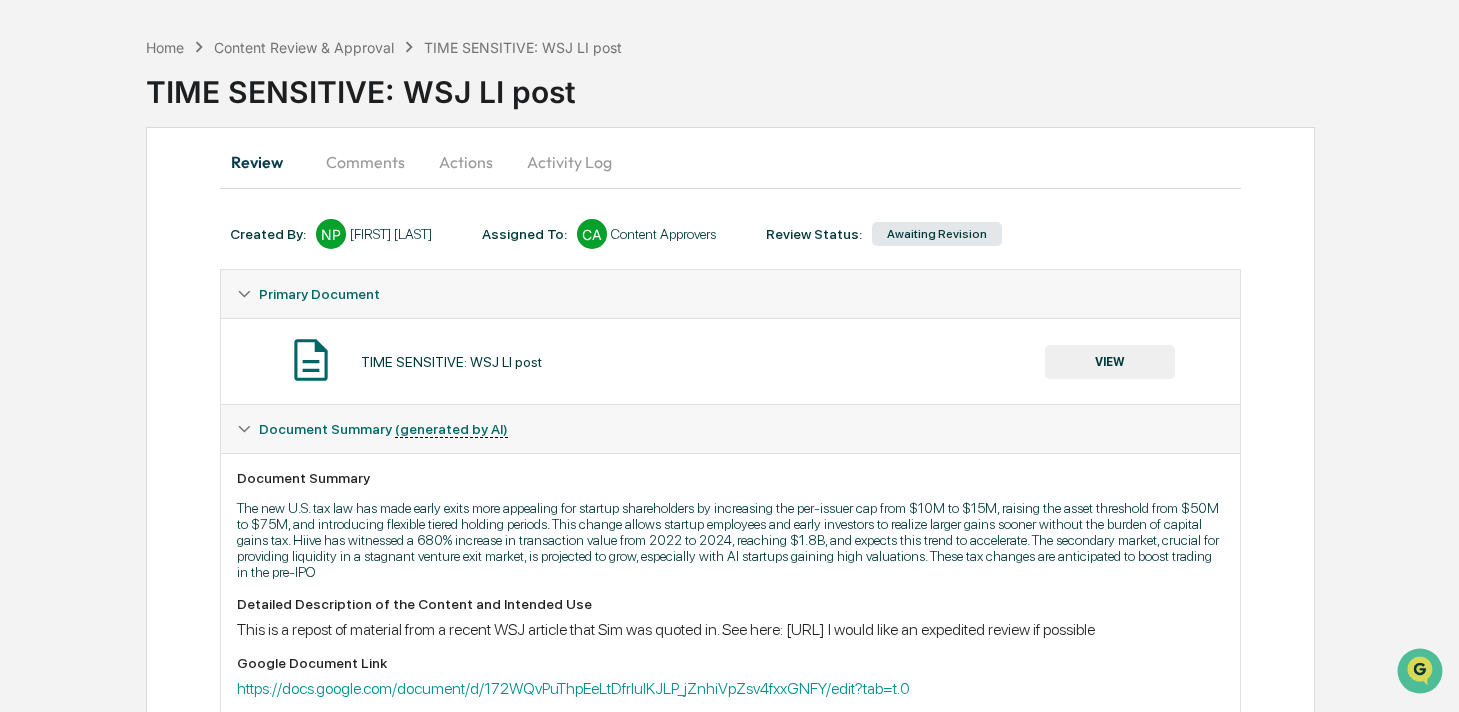 click on "Actions" at bounding box center (466, 162) 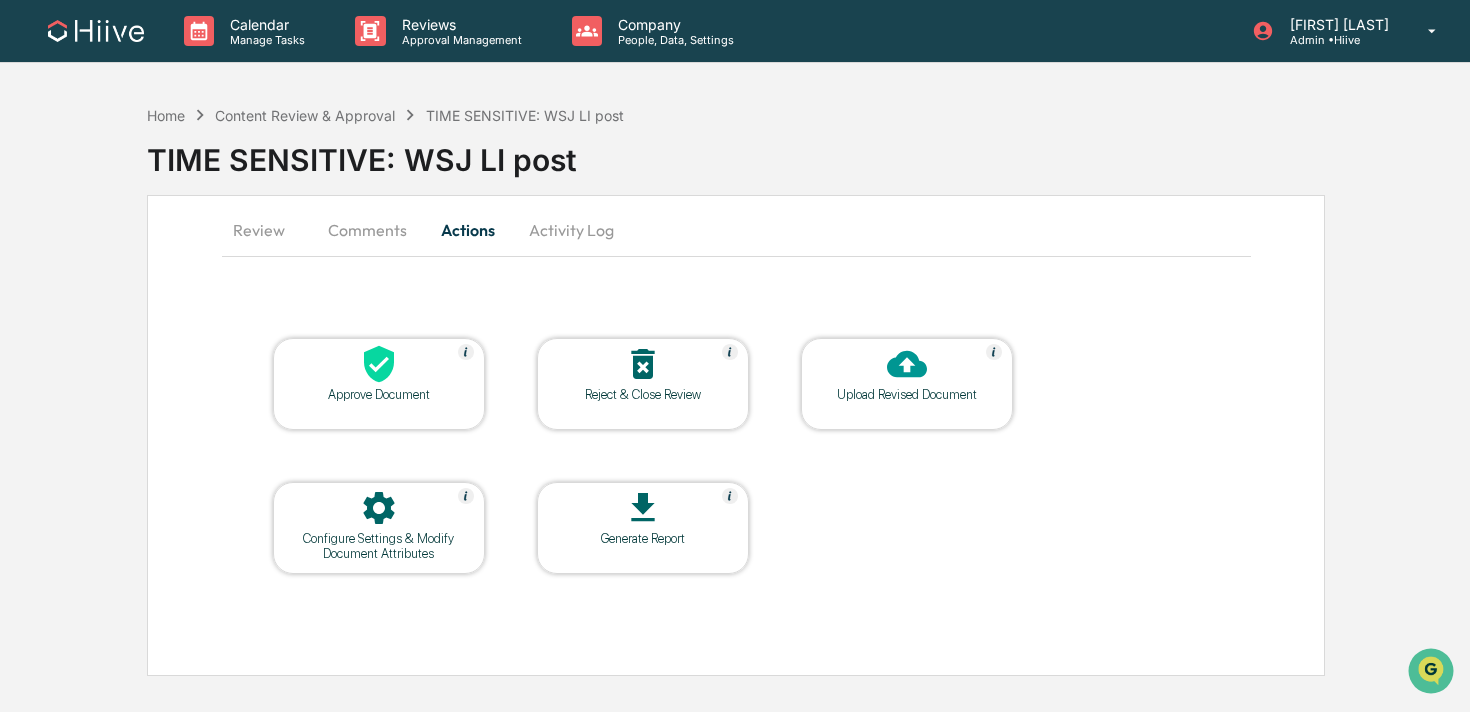 click on "Comments" at bounding box center (367, 230) 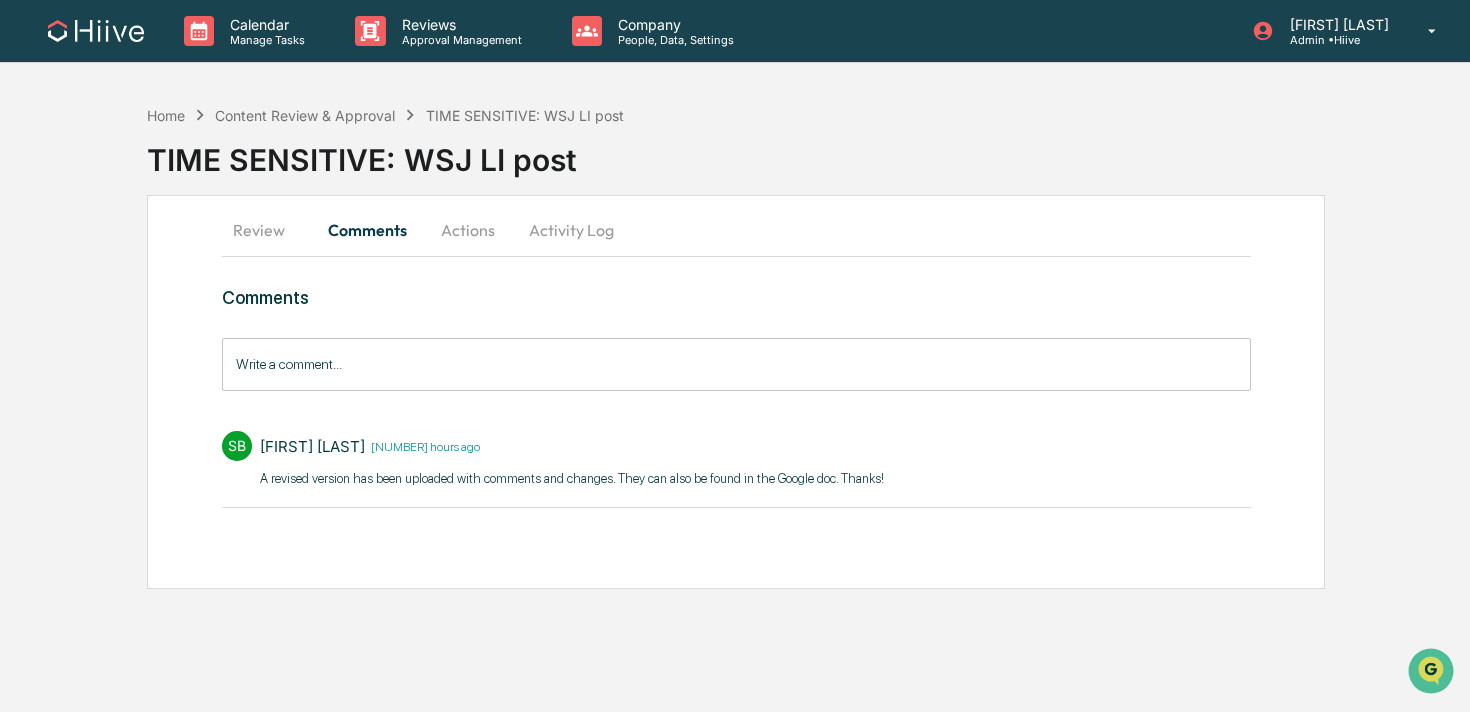 click on "Review" at bounding box center [267, 230] 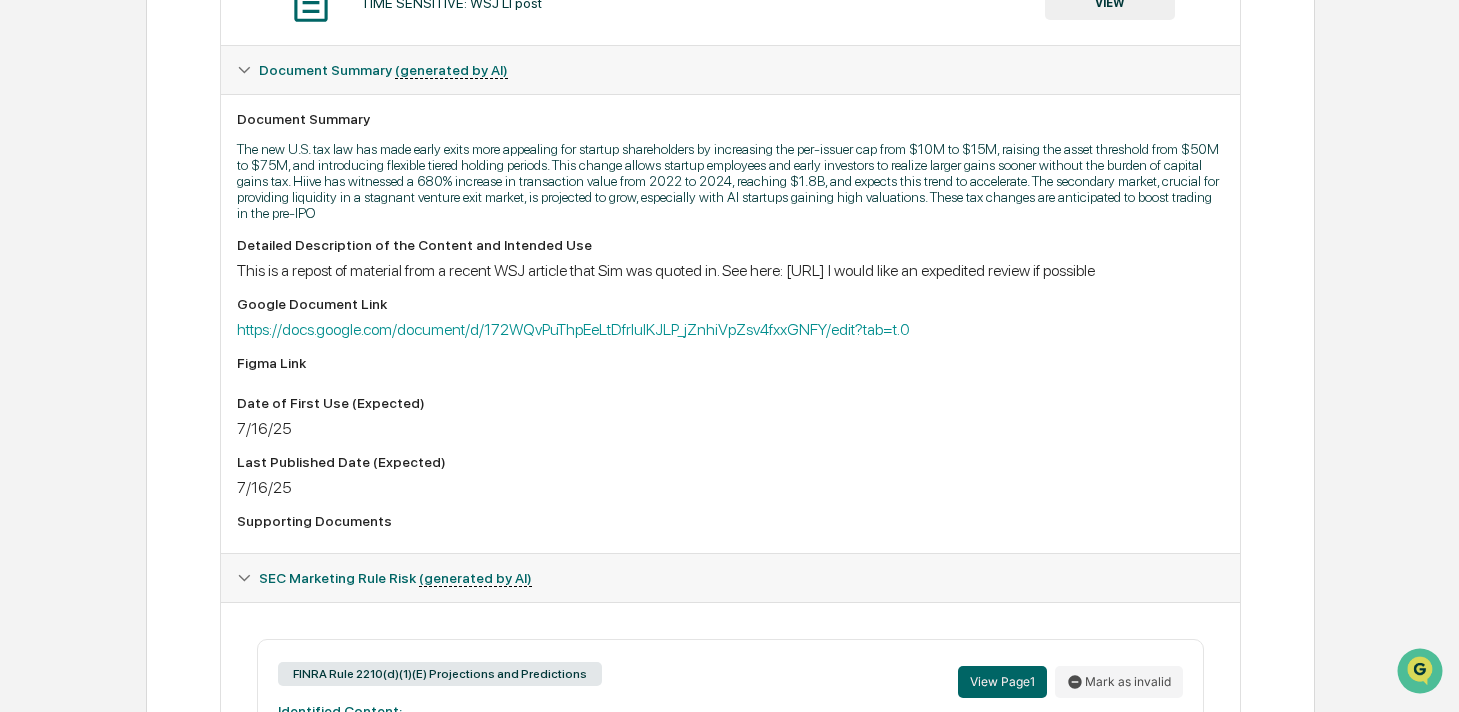 scroll, scrollTop: 444, scrollLeft: 0, axis: vertical 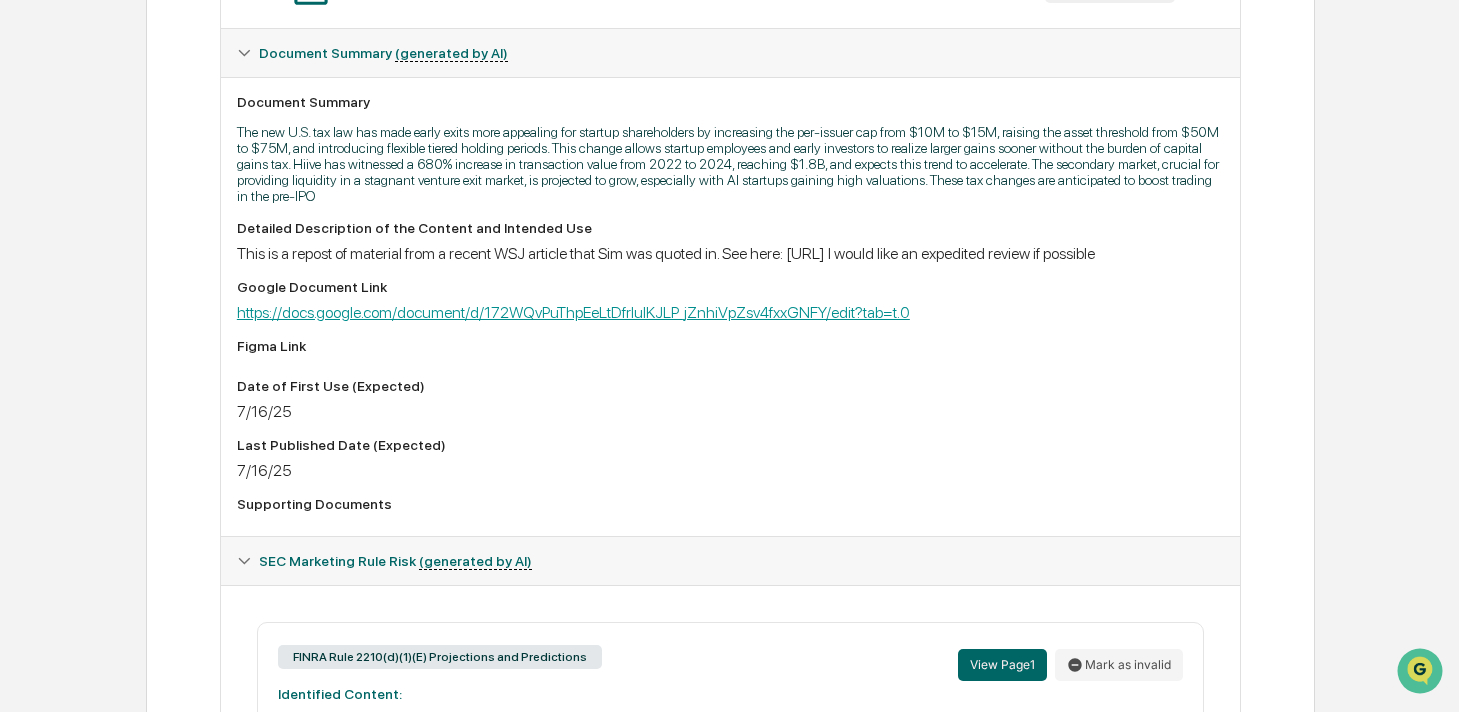 click on "https://docs.google.com/document/d/172WQvPuThpEeLtDfrlulKJLP_jZnhiVpZsv4fxxGNFY/edit?tab=t.0" at bounding box center [573, 312] 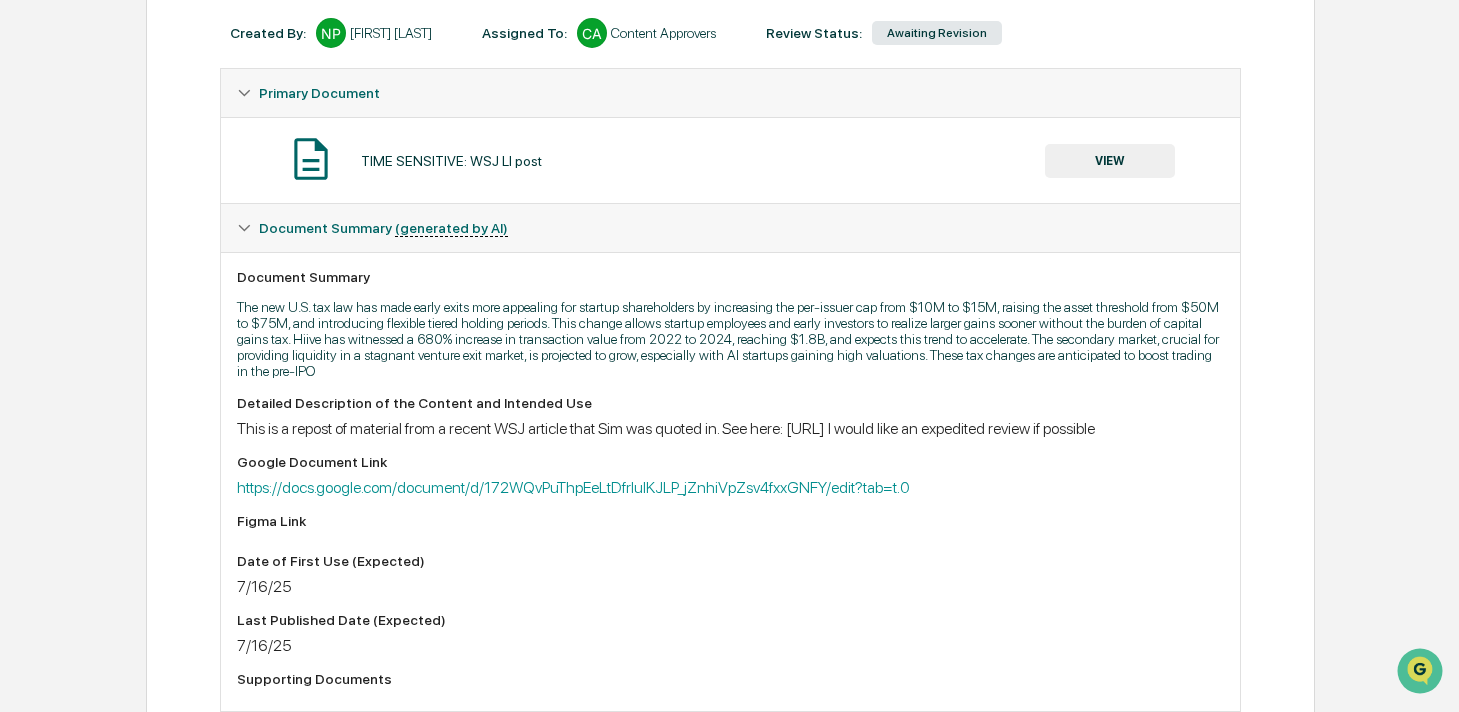 scroll, scrollTop: 0, scrollLeft: 0, axis: both 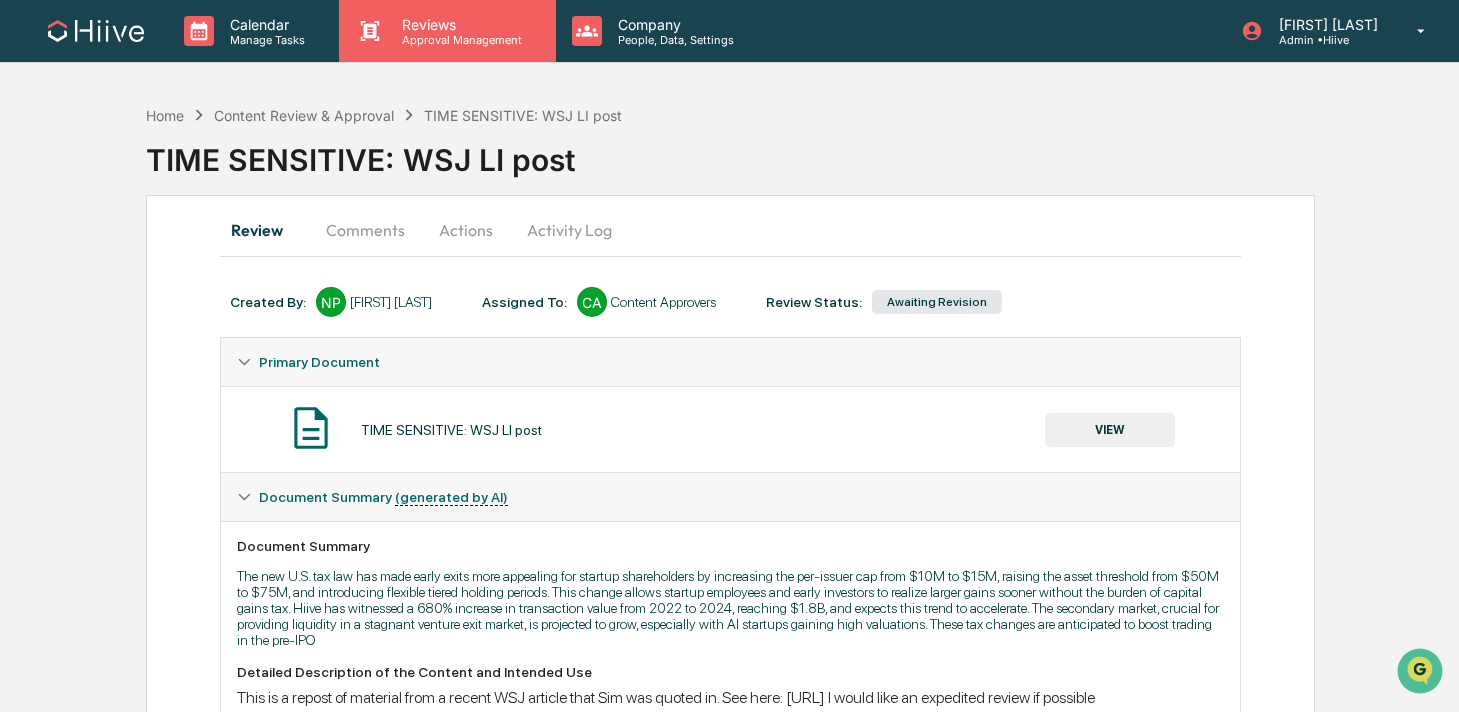 click on "Reviews" at bounding box center [459, 24] 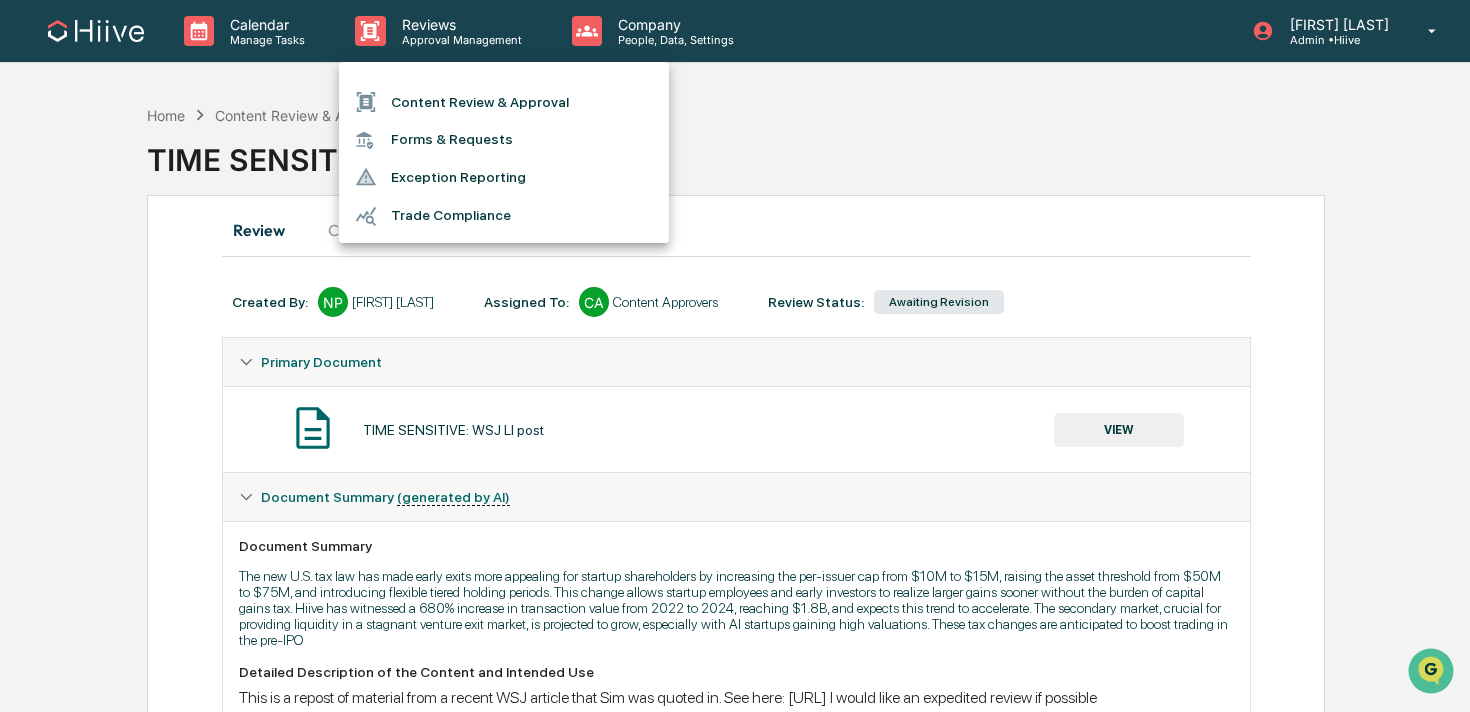 click on "Content Review & Approval" at bounding box center (504, 102) 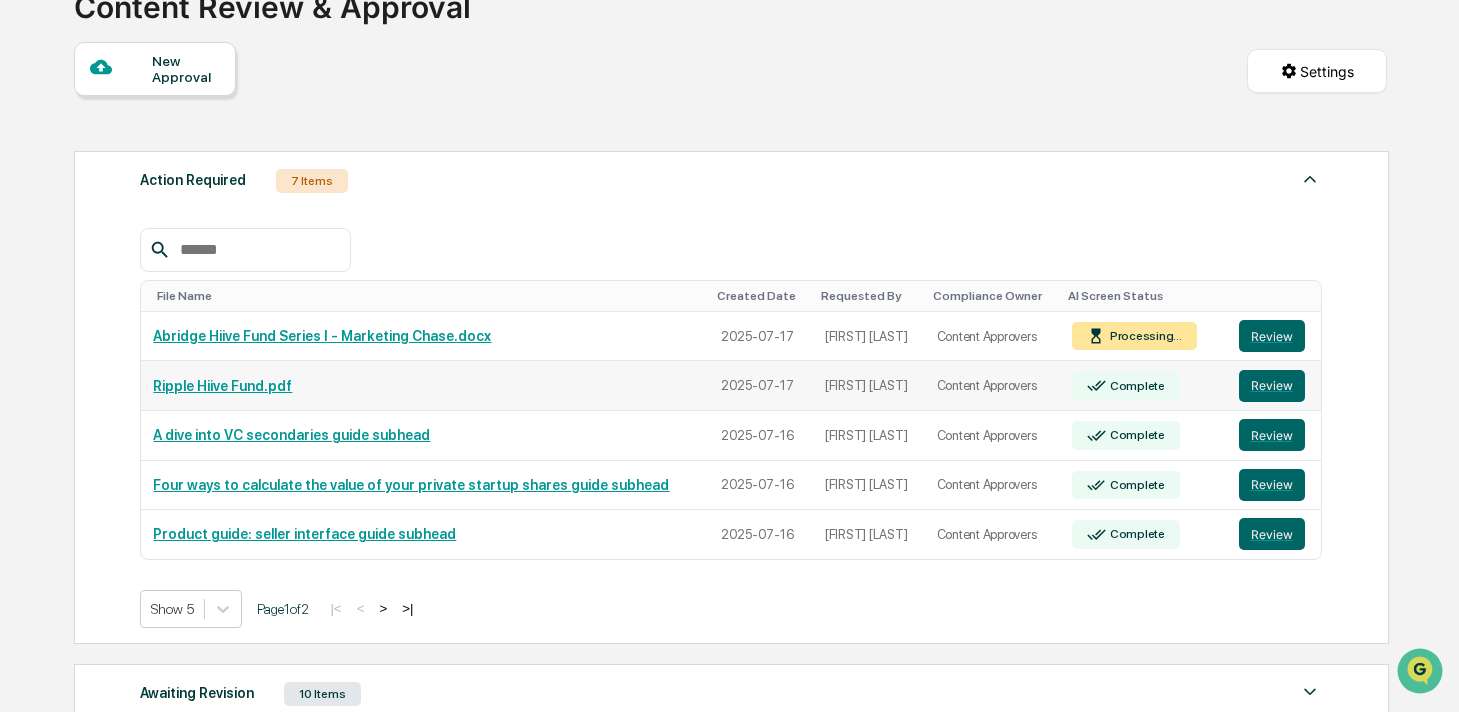scroll, scrollTop: 157, scrollLeft: 0, axis: vertical 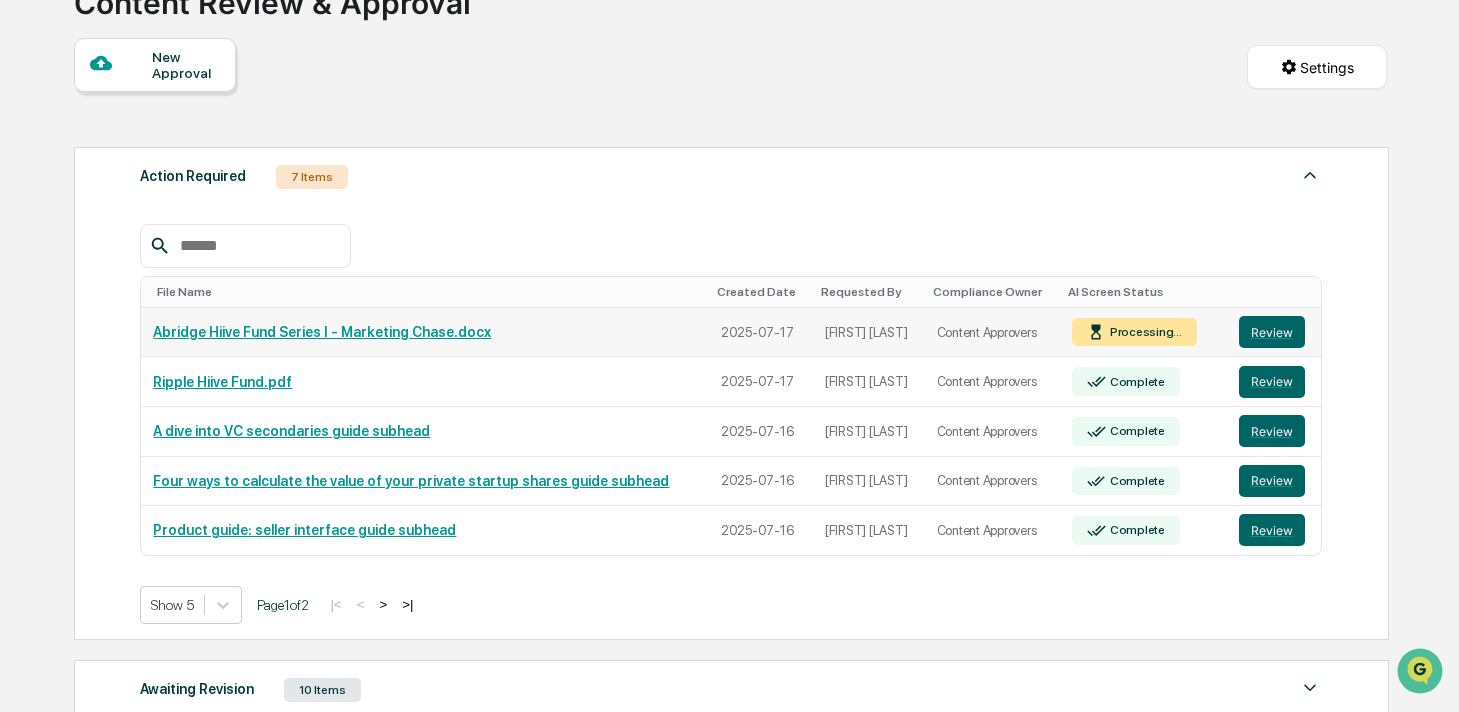 click on "Abridge Hiive Fund Series I - Marketing Chase.docx" at bounding box center (322, 332) 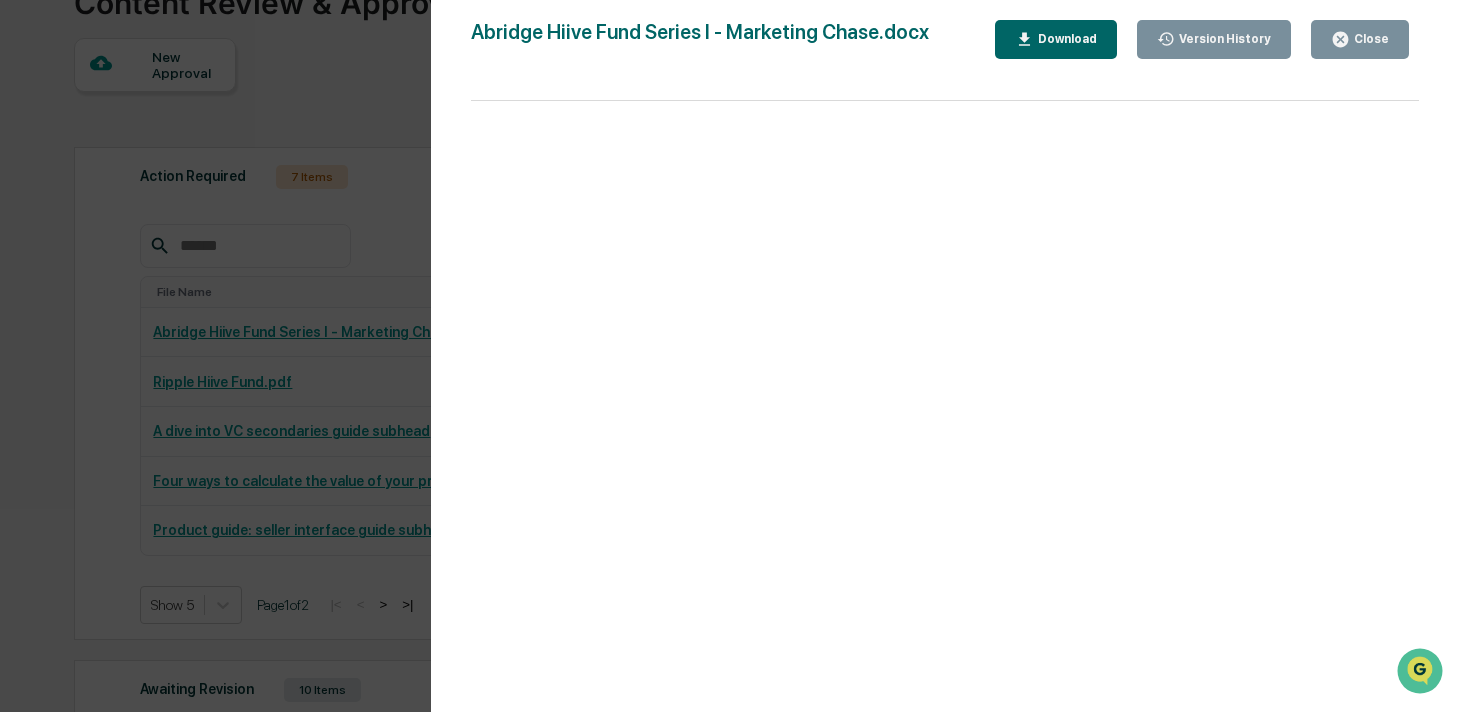 click on "Version History 07/17/2025, 02:16 PM Sean Jones Abridge Hiive Fund Series I - Marketing Chase.docx   Close   Version History   Download Page  1   100%" at bounding box center (729, 356) 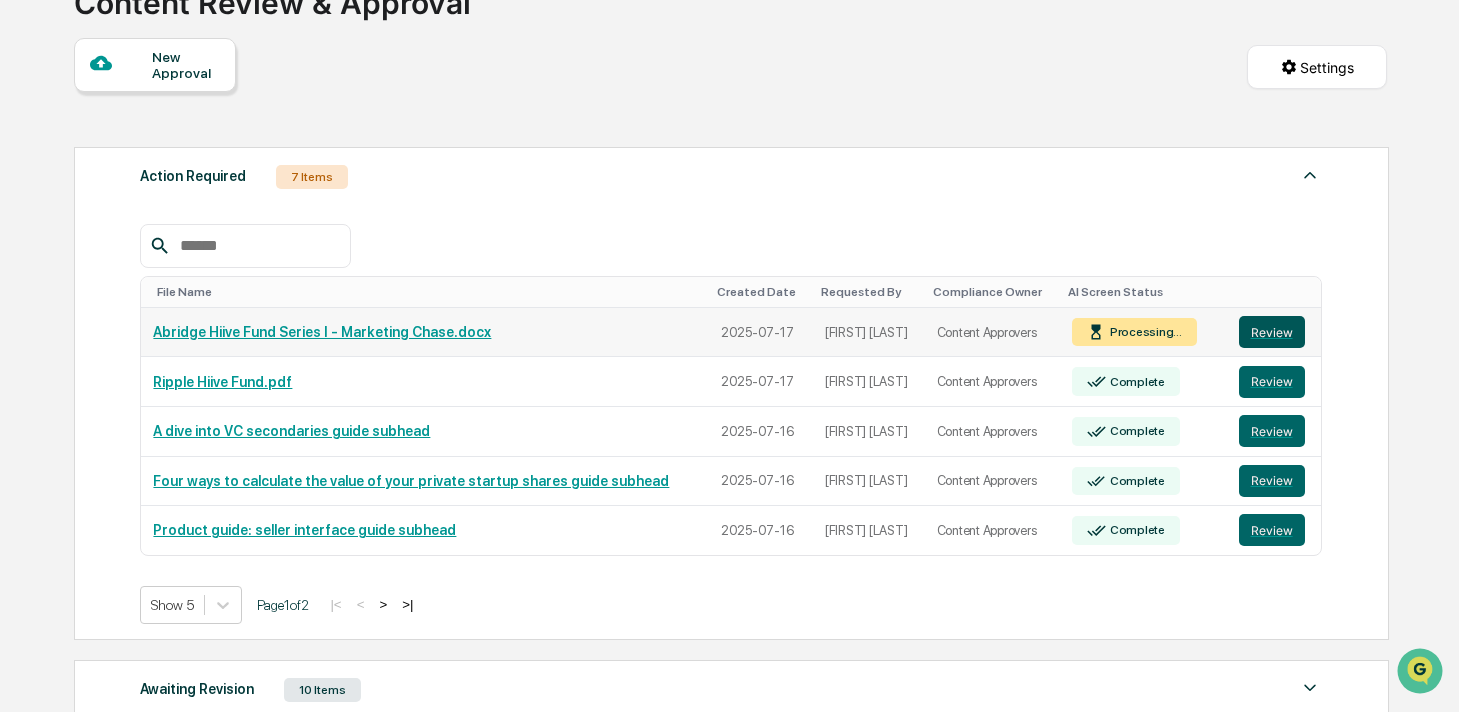 click on "Review" at bounding box center (1272, 332) 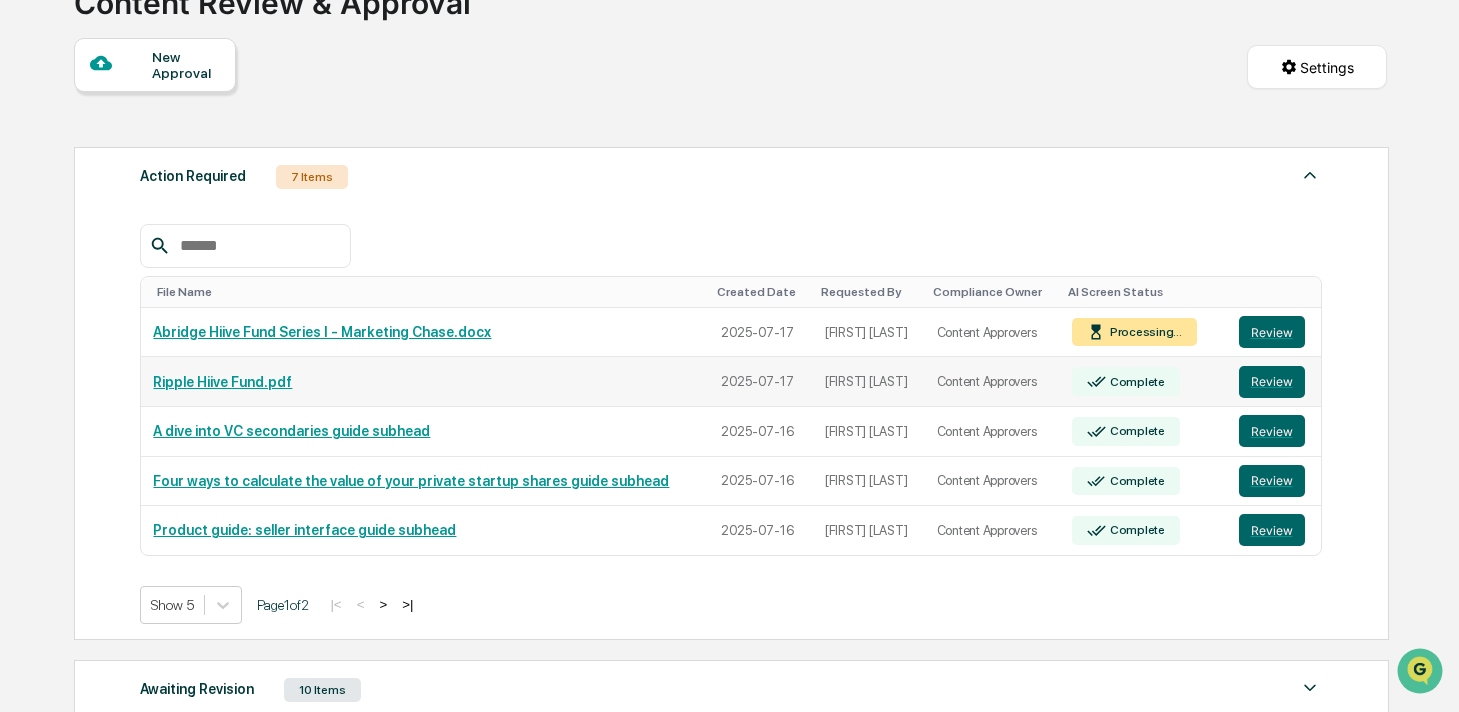 click on "Ripple Hiive Fund.pdf" at bounding box center (222, 382) 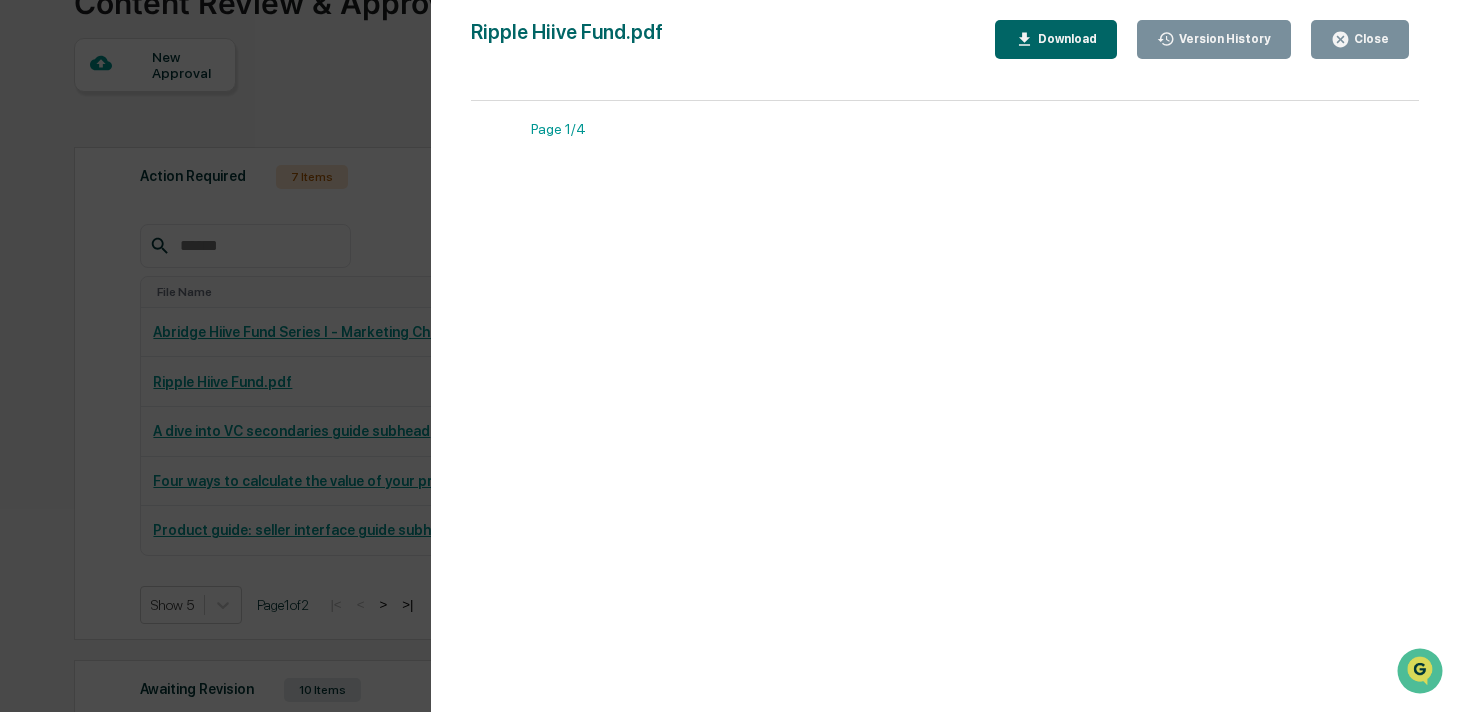 drag, startPoint x: 298, startPoint y: 371, endPoint x: 322, endPoint y: 371, distance: 24 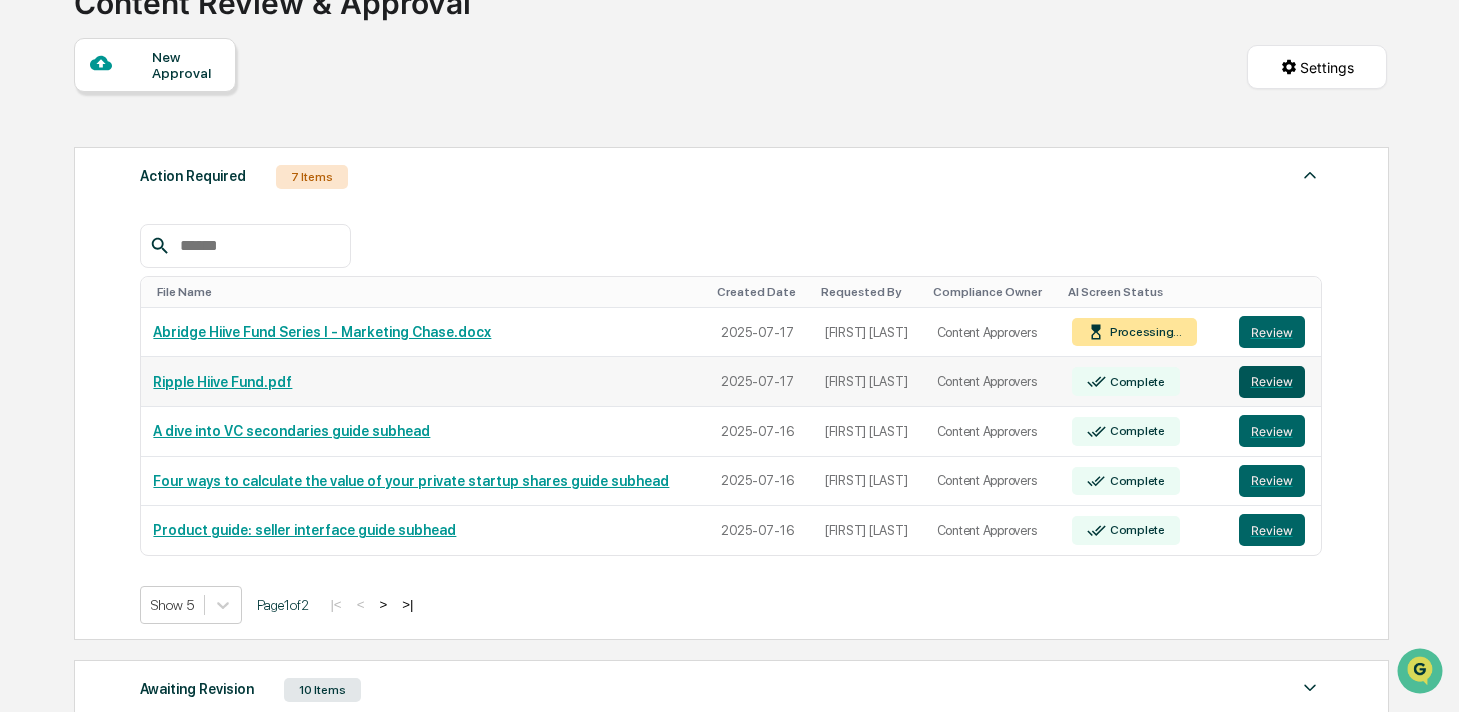 click on "Review" at bounding box center [1272, 382] 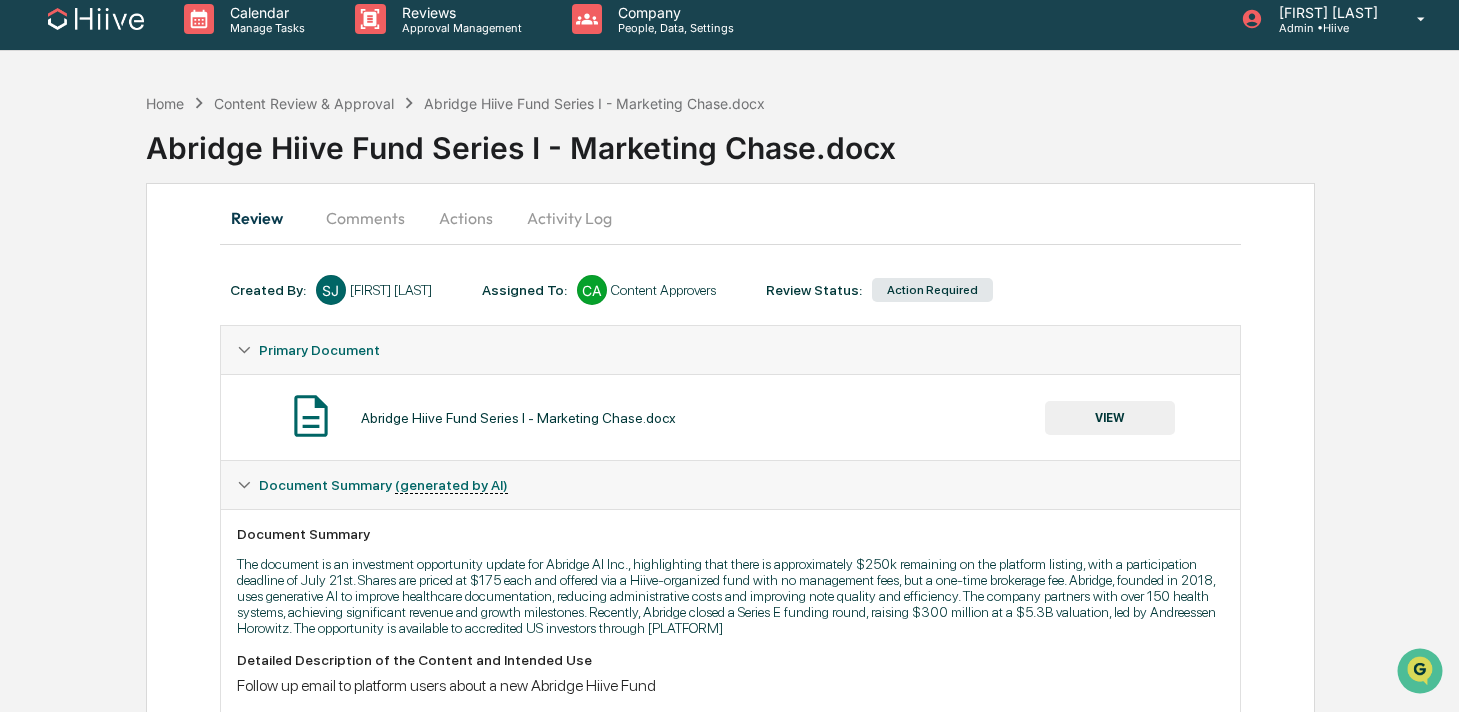 scroll, scrollTop: 10, scrollLeft: 0, axis: vertical 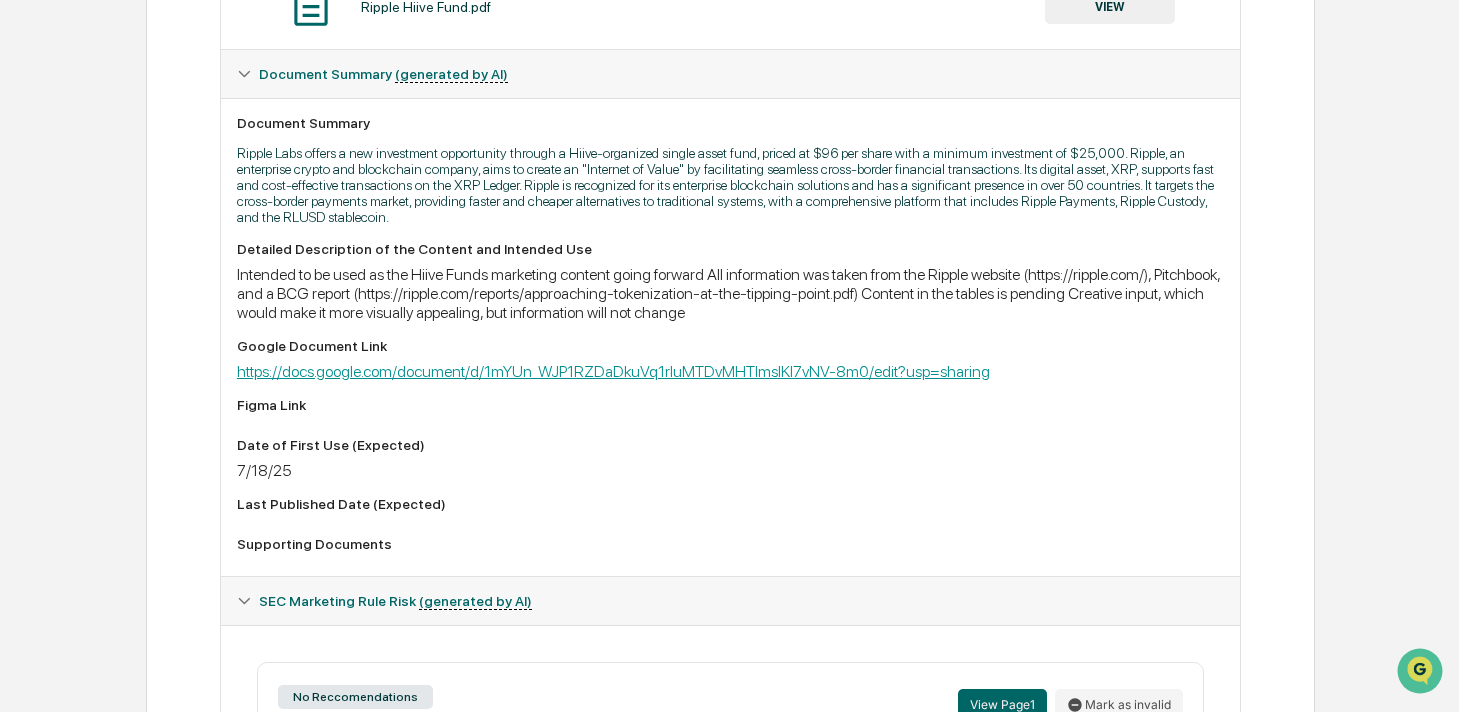 click on "https://docs.google.com/document/d/1mYUn_WJP1RZDaDkuVq1rluMTDvMHTImsIKl7vNV-8m0/edit?usp=sharing" at bounding box center (613, 371) 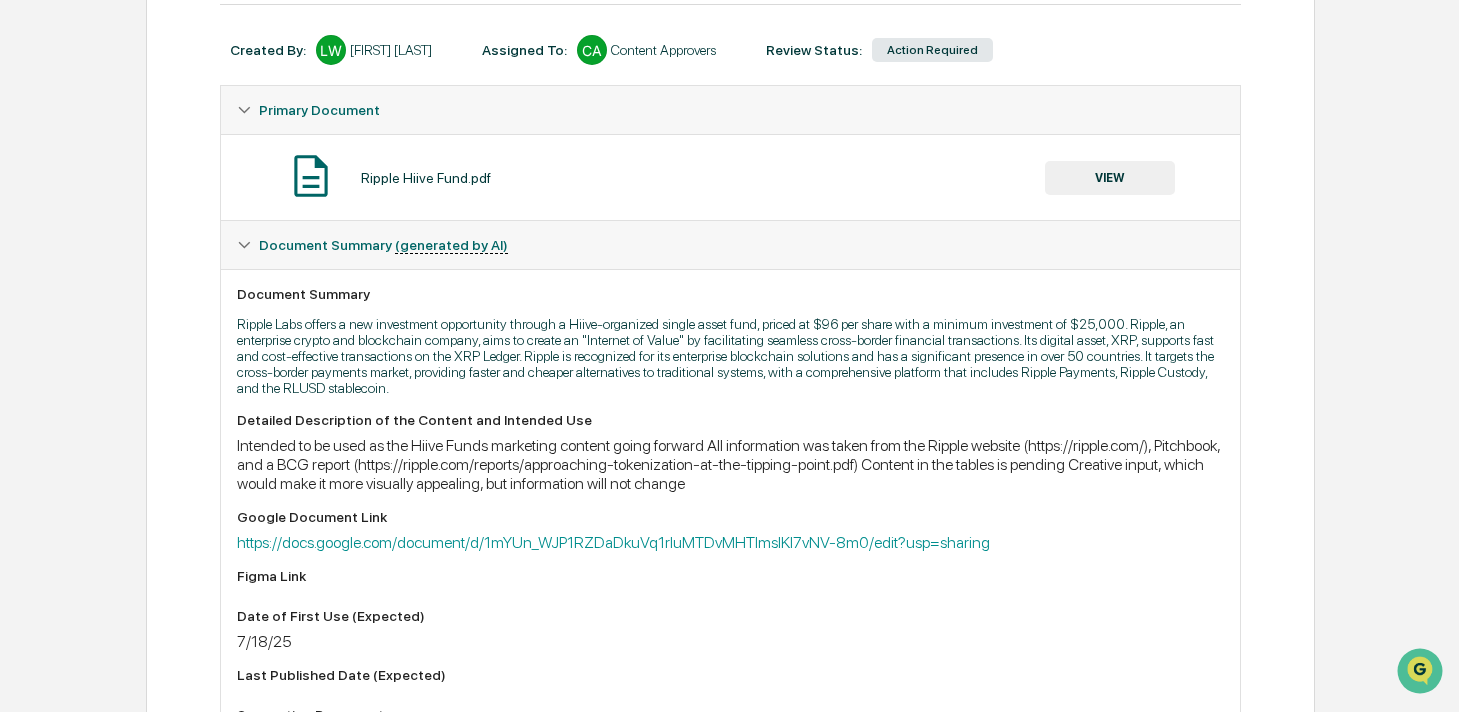 scroll, scrollTop: 0, scrollLeft: 0, axis: both 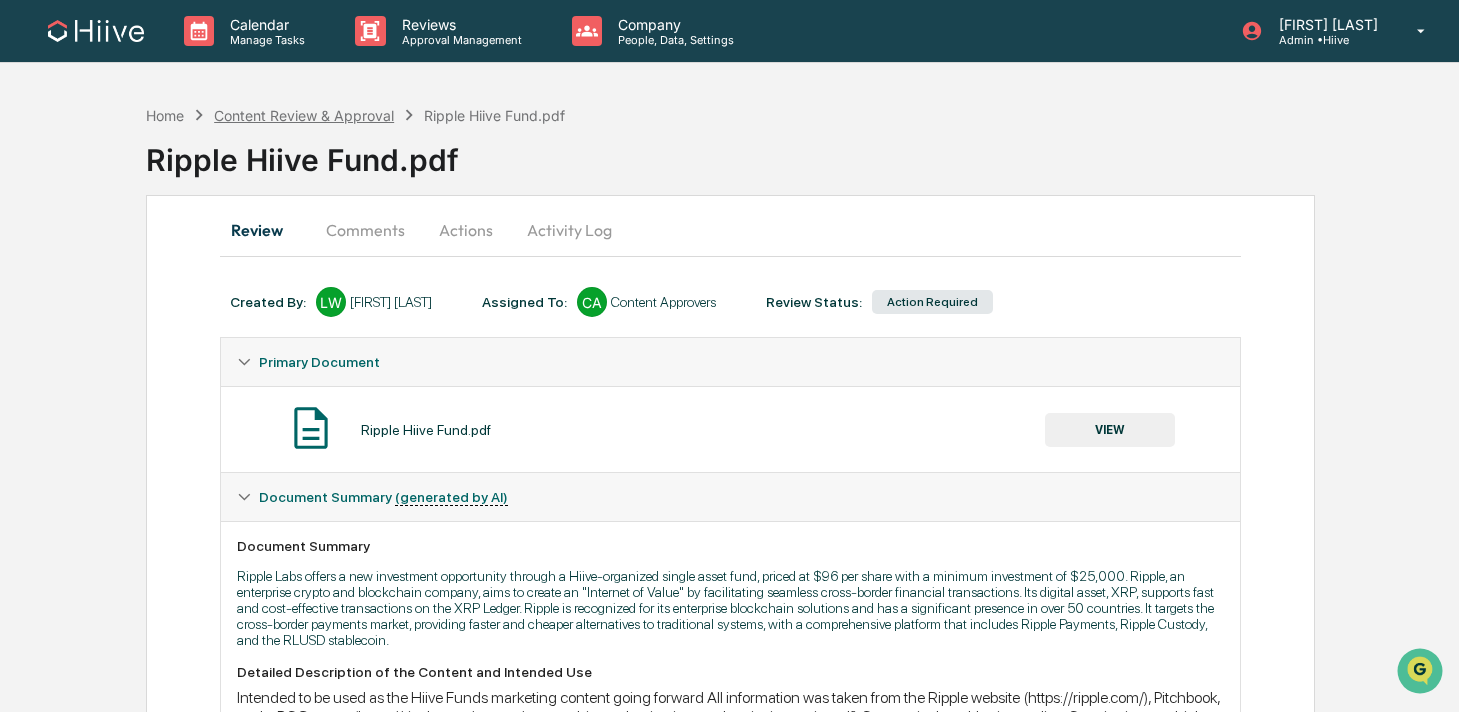 click on "Content Review & Approval" at bounding box center (304, 115) 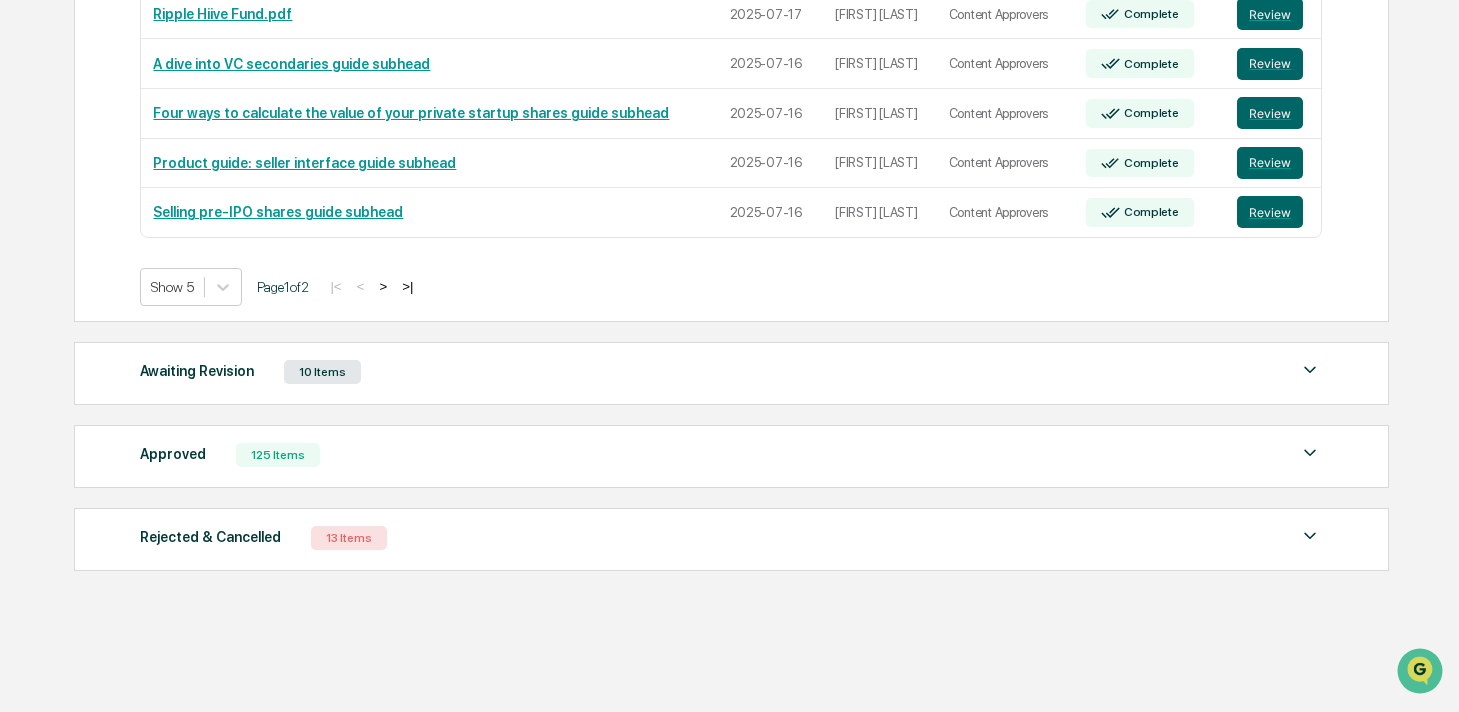 scroll, scrollTop: 461, scrollLeft: 0, axis: vertical 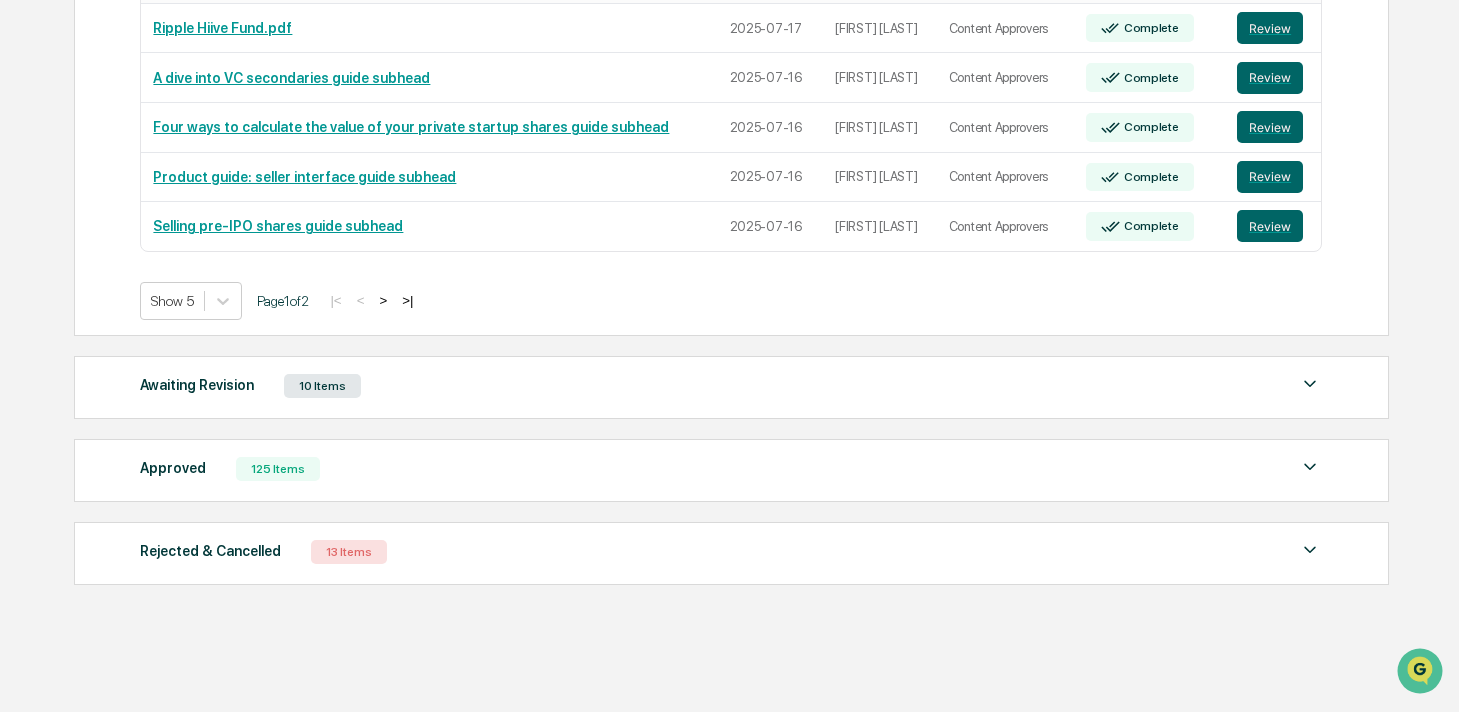 click on "Approved" at bounding box center (173, 468) 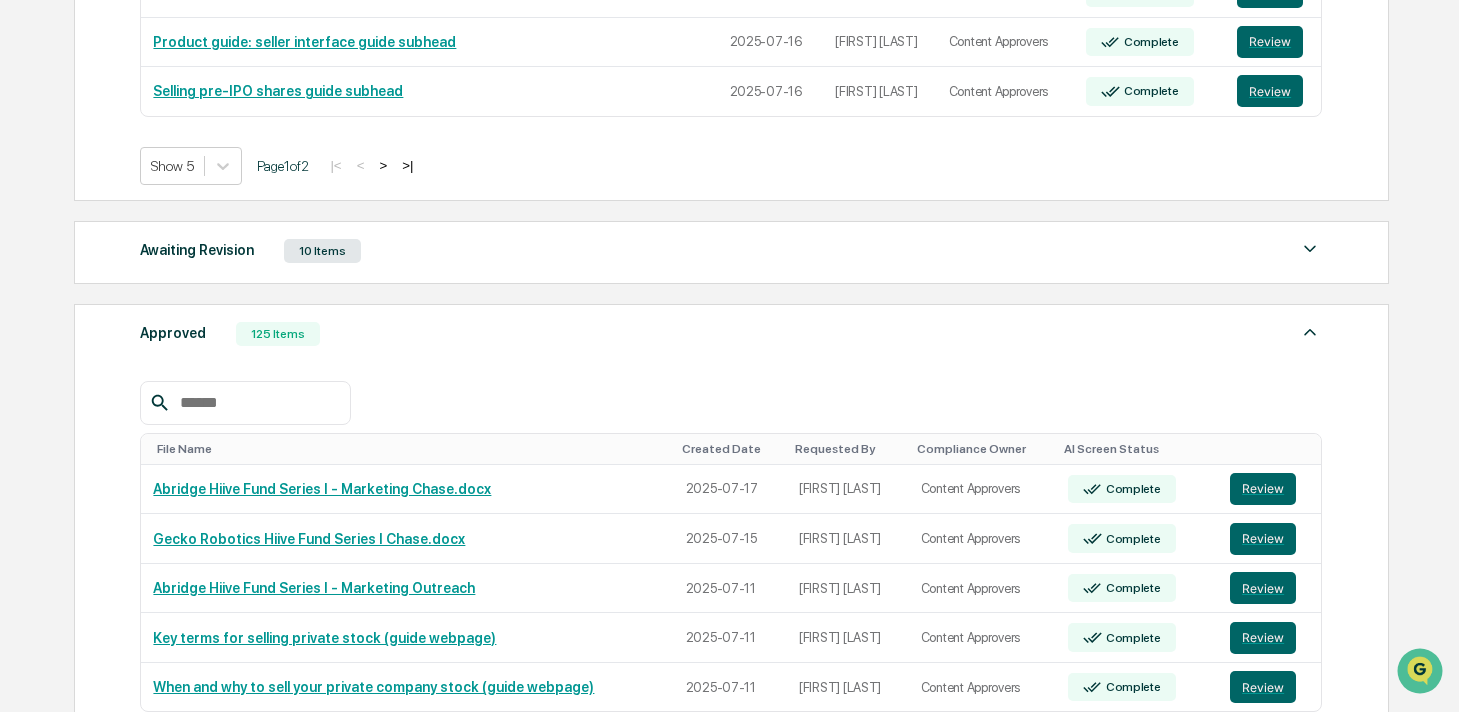scroll, scrollTop: 618, scrollLeft: 0, axis: vertical 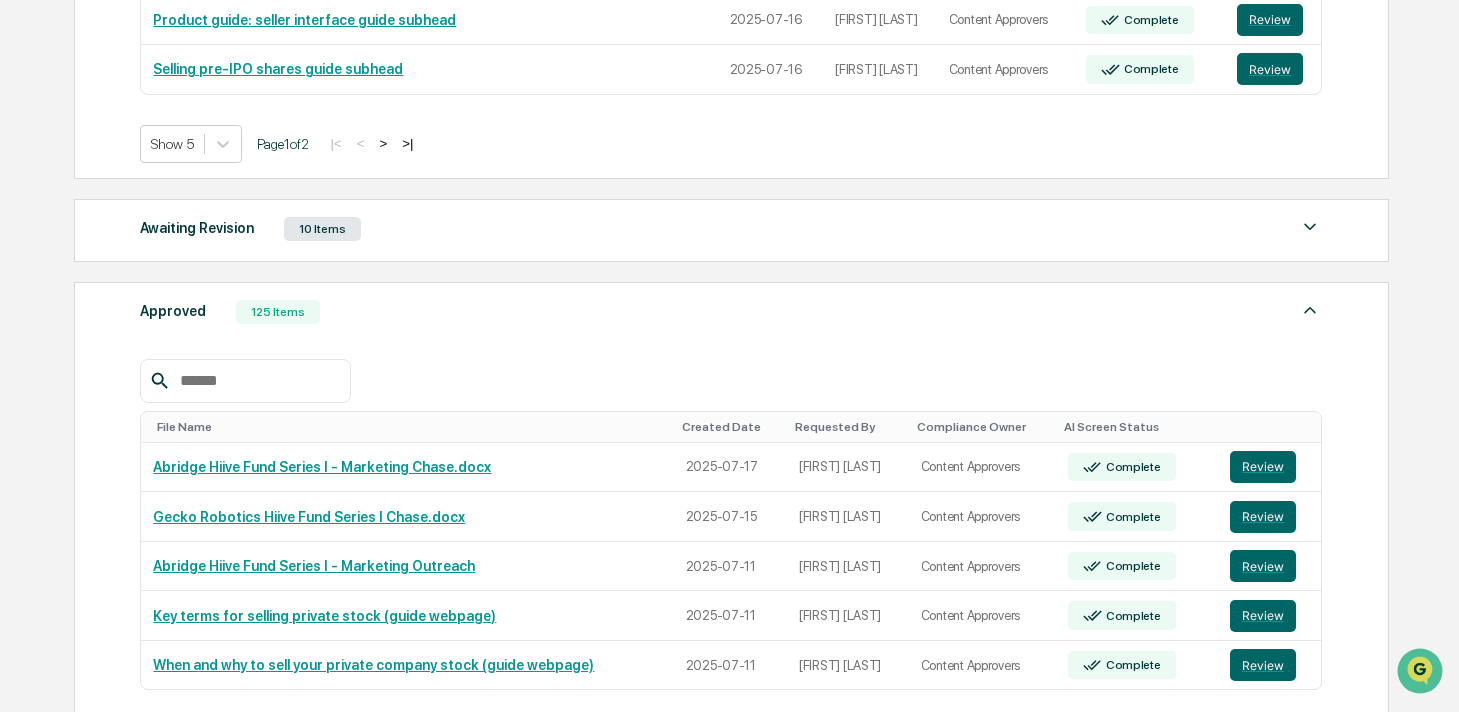 click at bounding box center [257, 381] 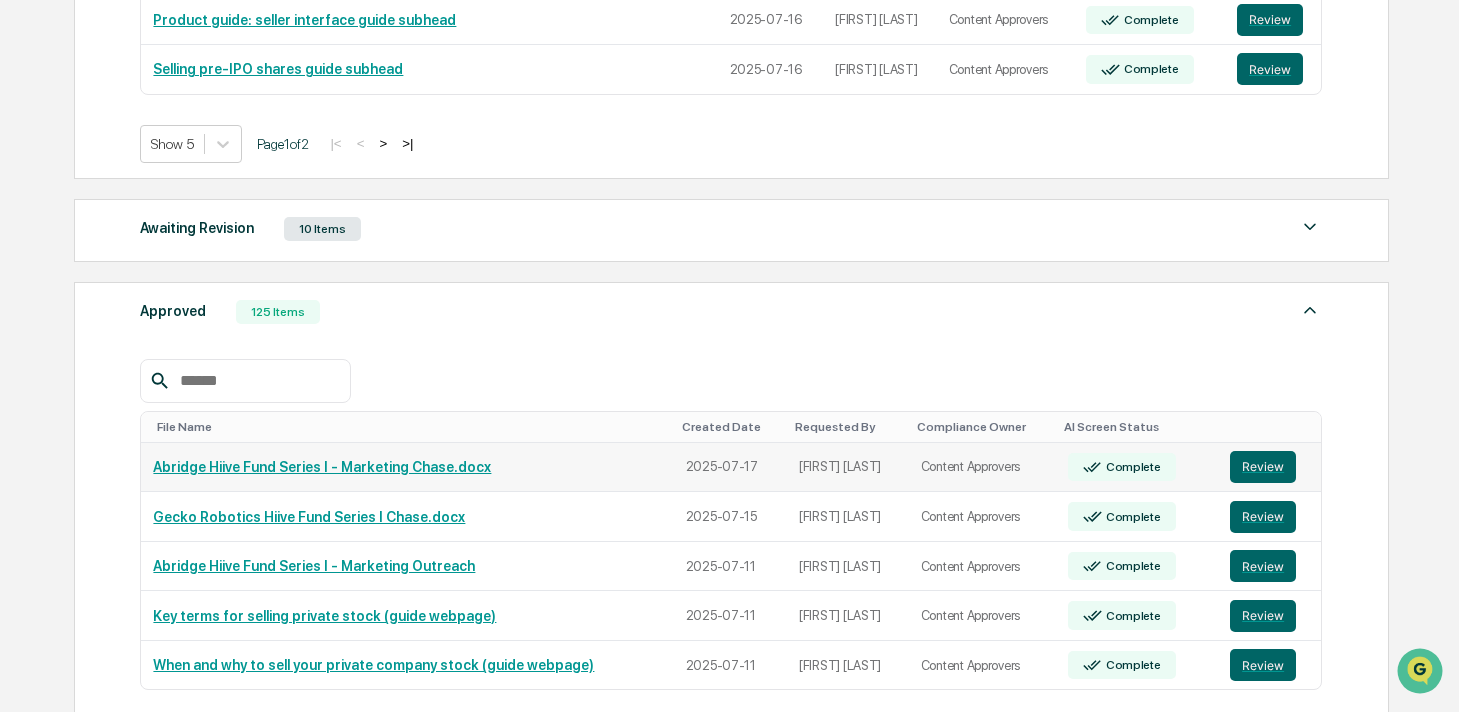 click on "Abridge Hiive Fund Series I - Marketing Chase.docx" at bounding box center (322, 467) 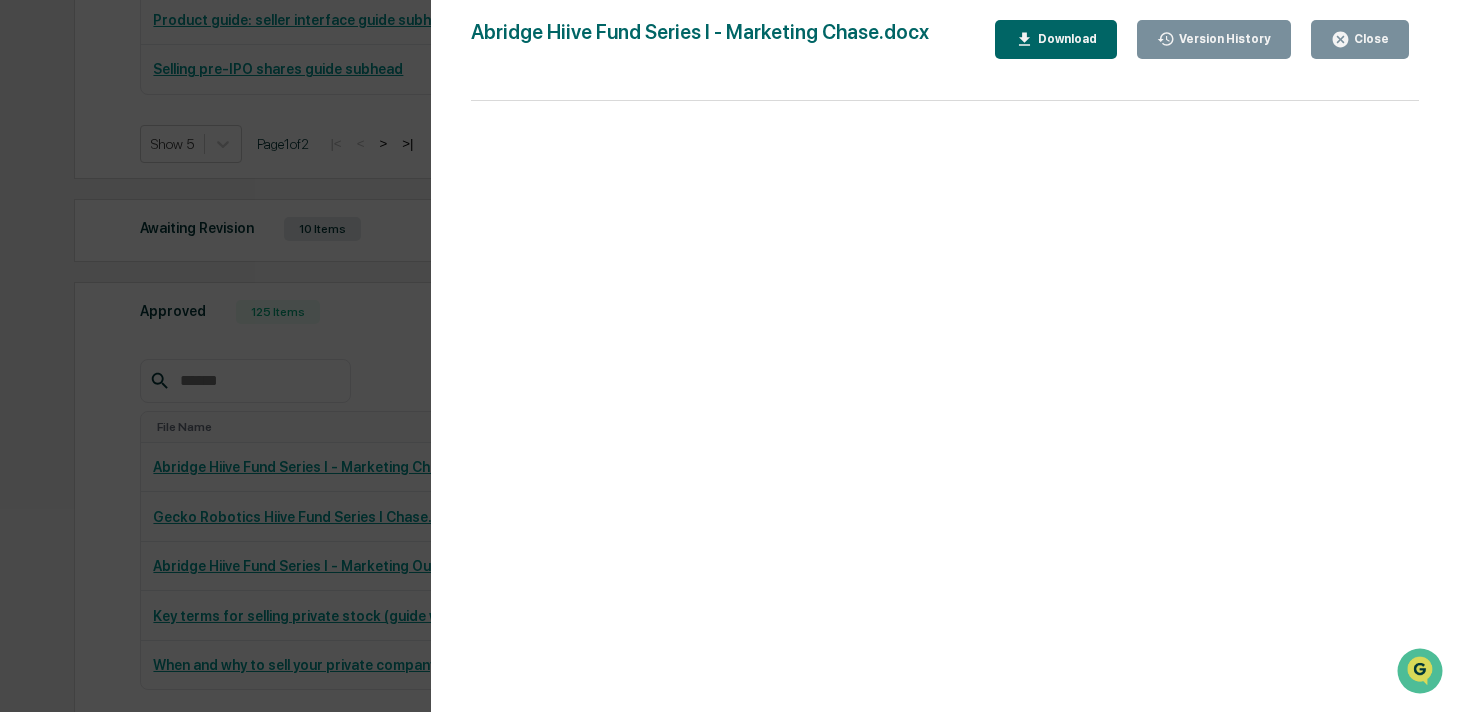 click on "Version History 07/17/2025, 02:16 PM Sean Jones Abridge Hiive Fund Series I - Marketing Chase.docx   Close   Version History   Download Page  1   100%" at bounding box center (729, 356) 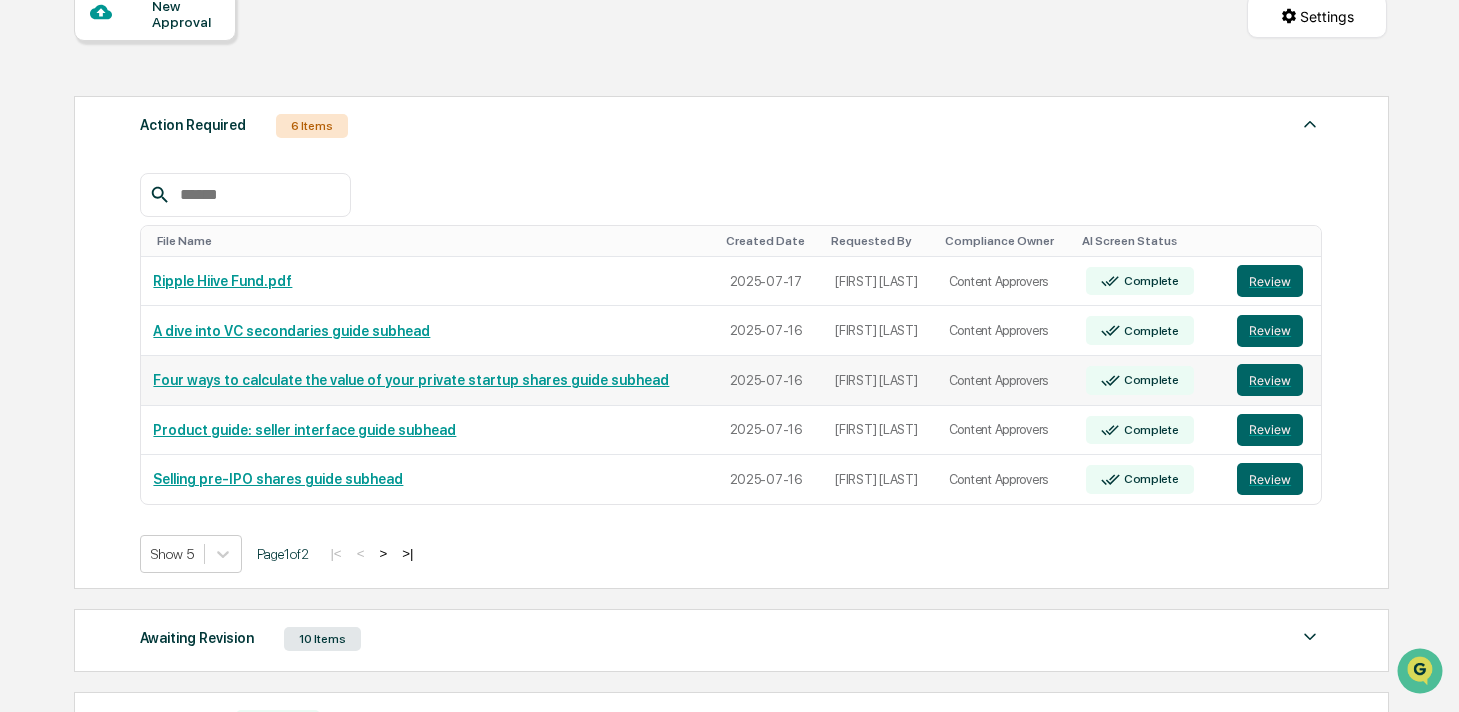 scroll, scrollTop: 207, scrollLeft: 0, axis: vertical 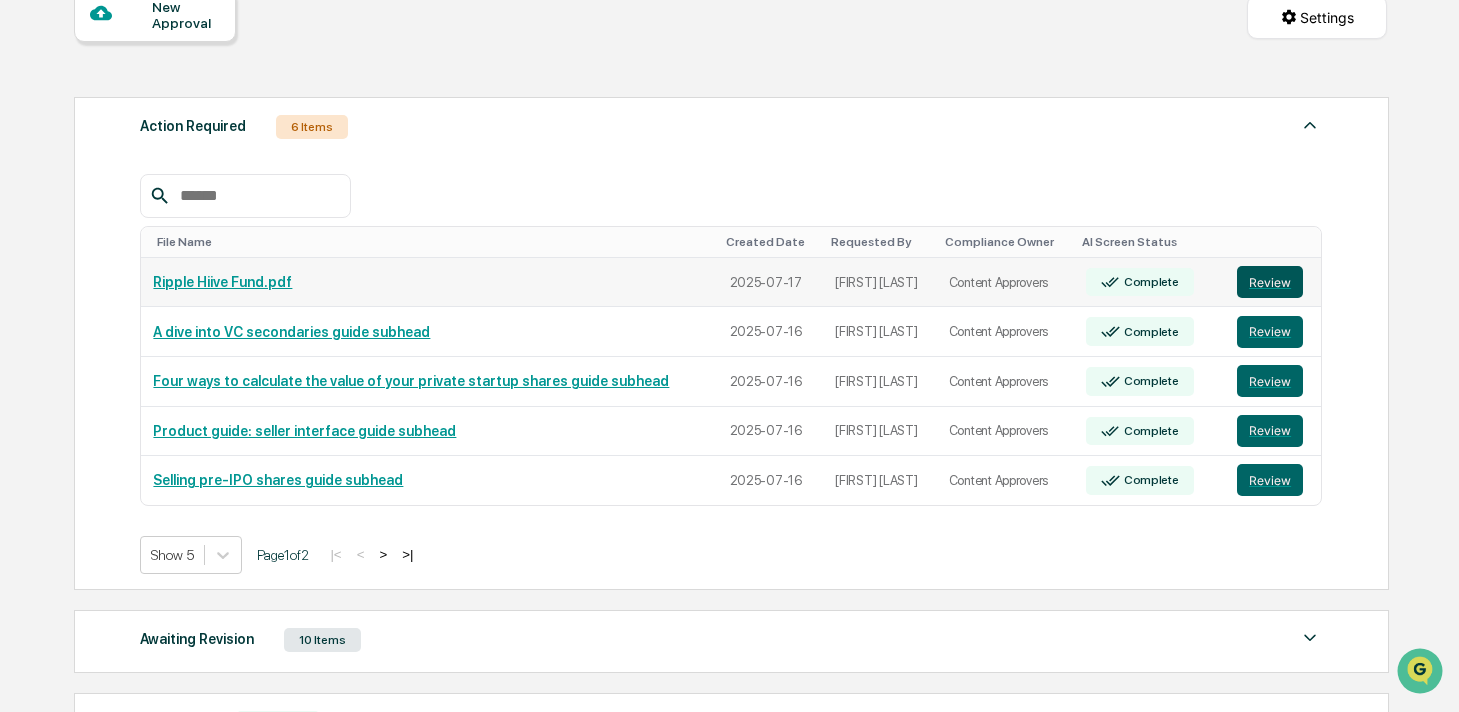 click on "Review" at bounding box center [1270, 282] 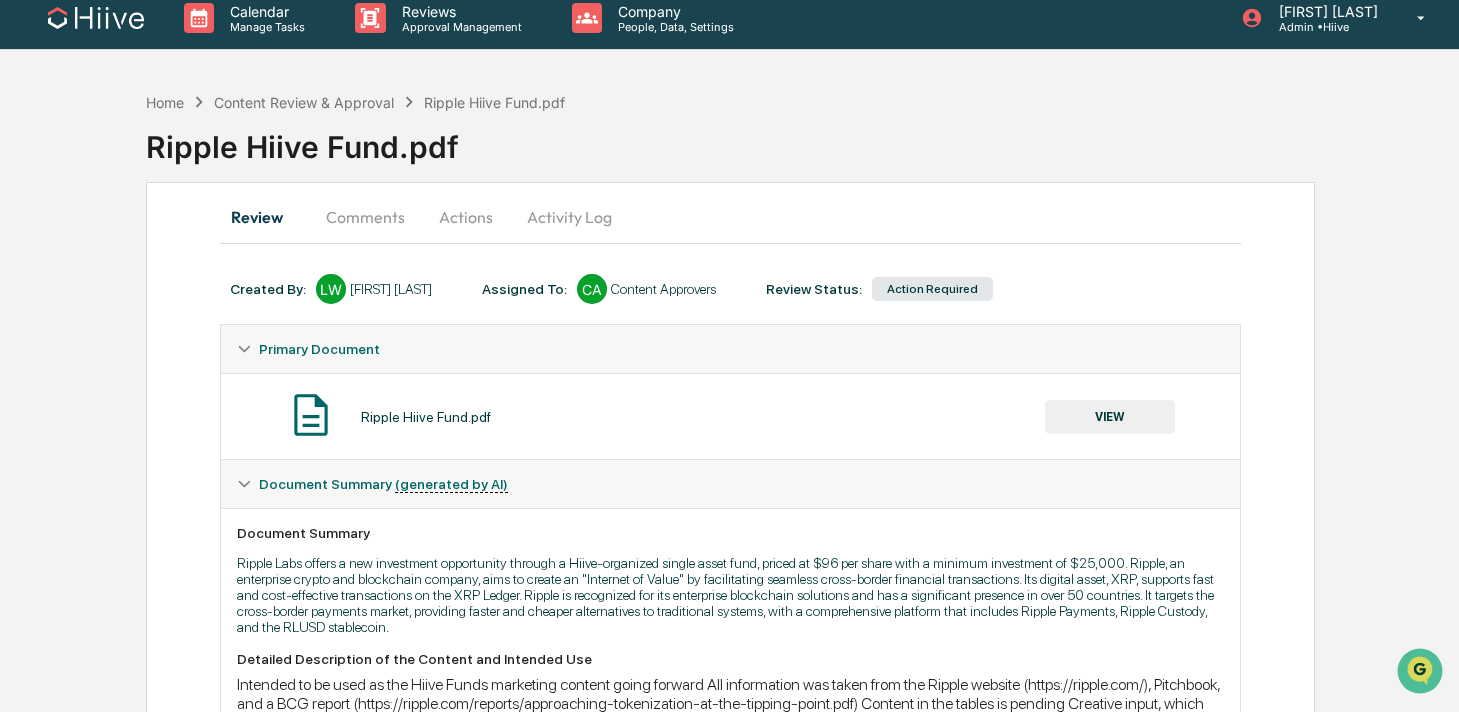scroll, scrollTop: 57, scrollLeft: 0, axis: vertical 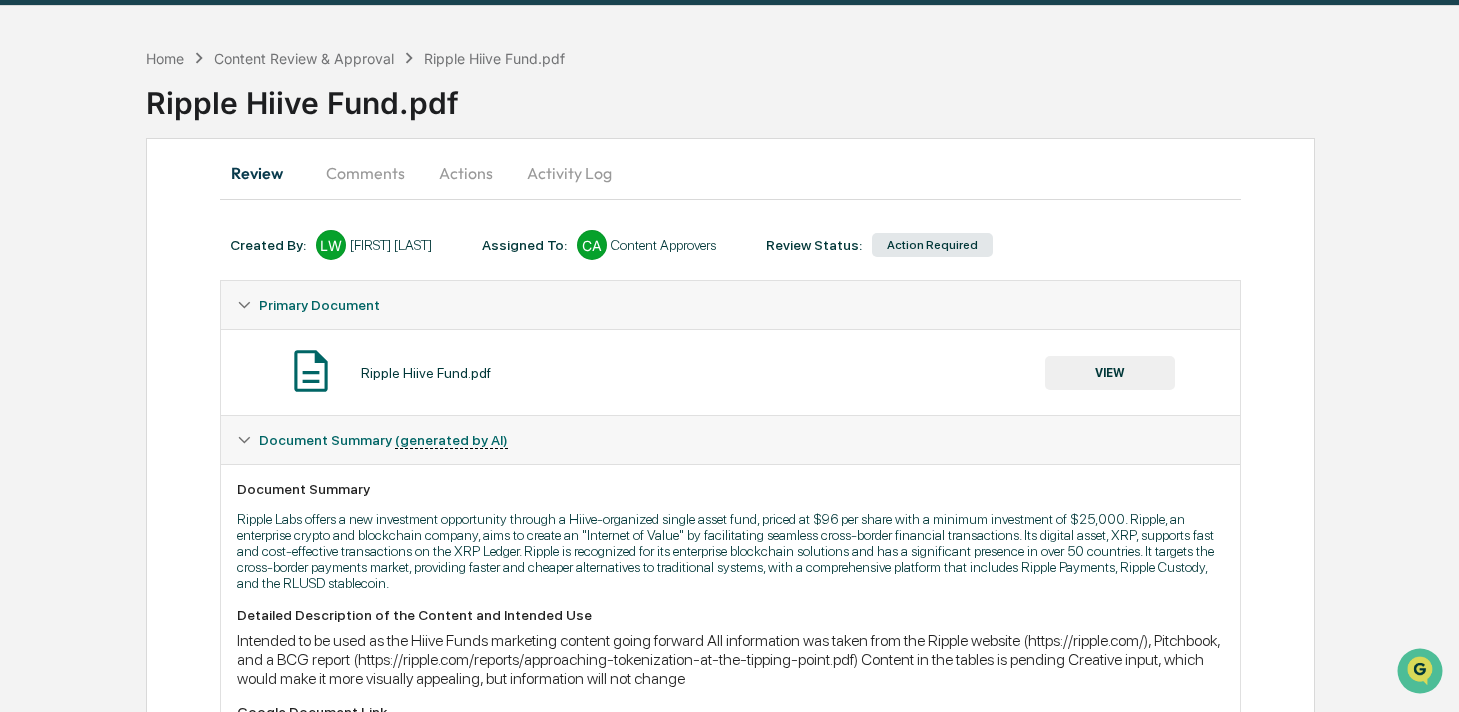 click on "Actions" at bounding box center [466, 173] 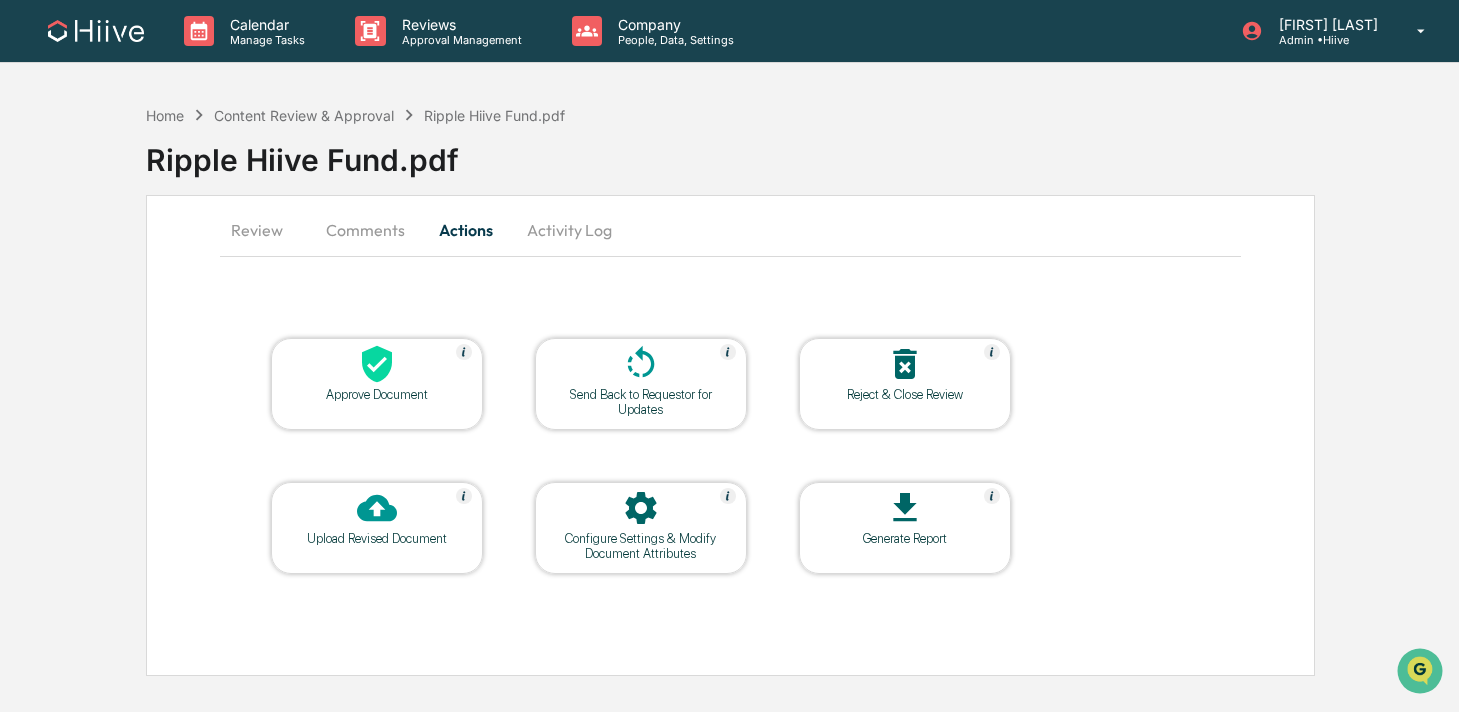 scroll, scrollTop: 0, scrollLeft: 0, axis: both 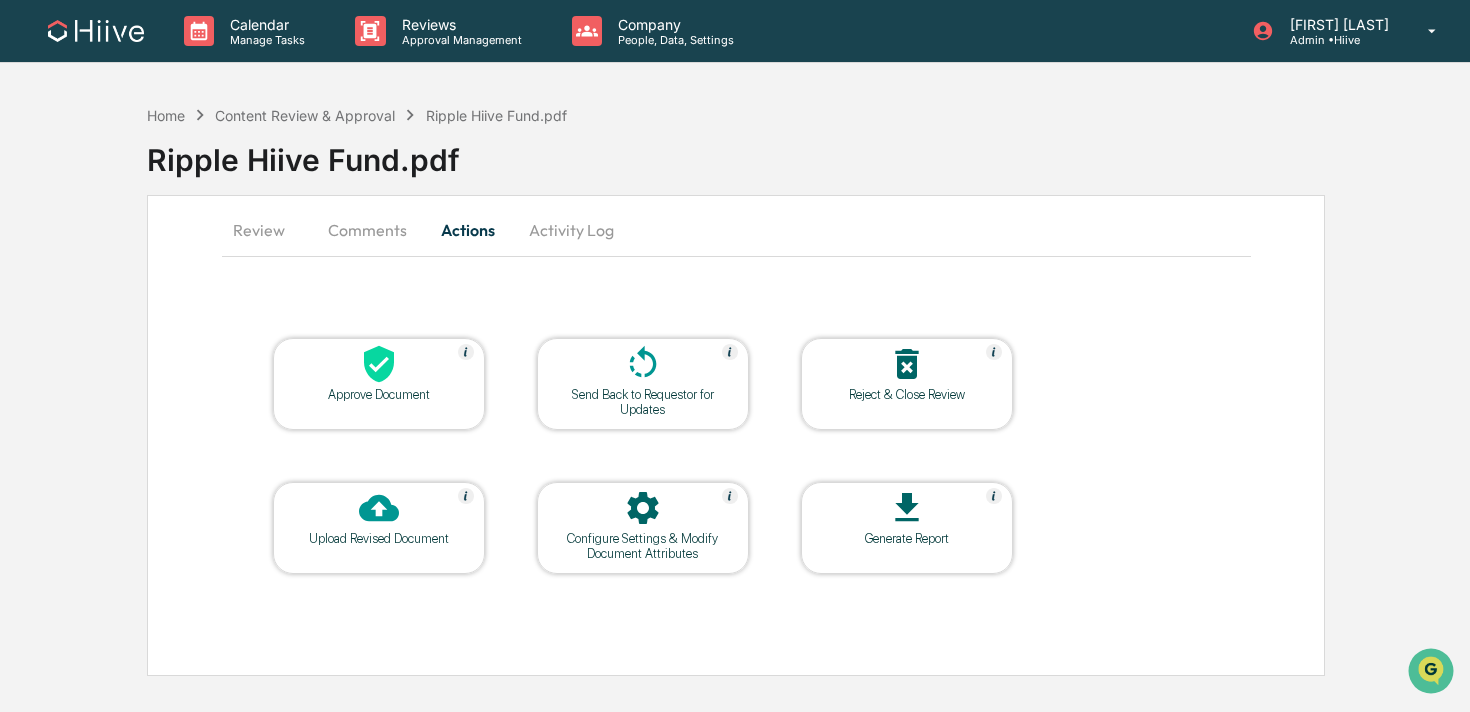click on "Comments" at bounding box center (367, 230) 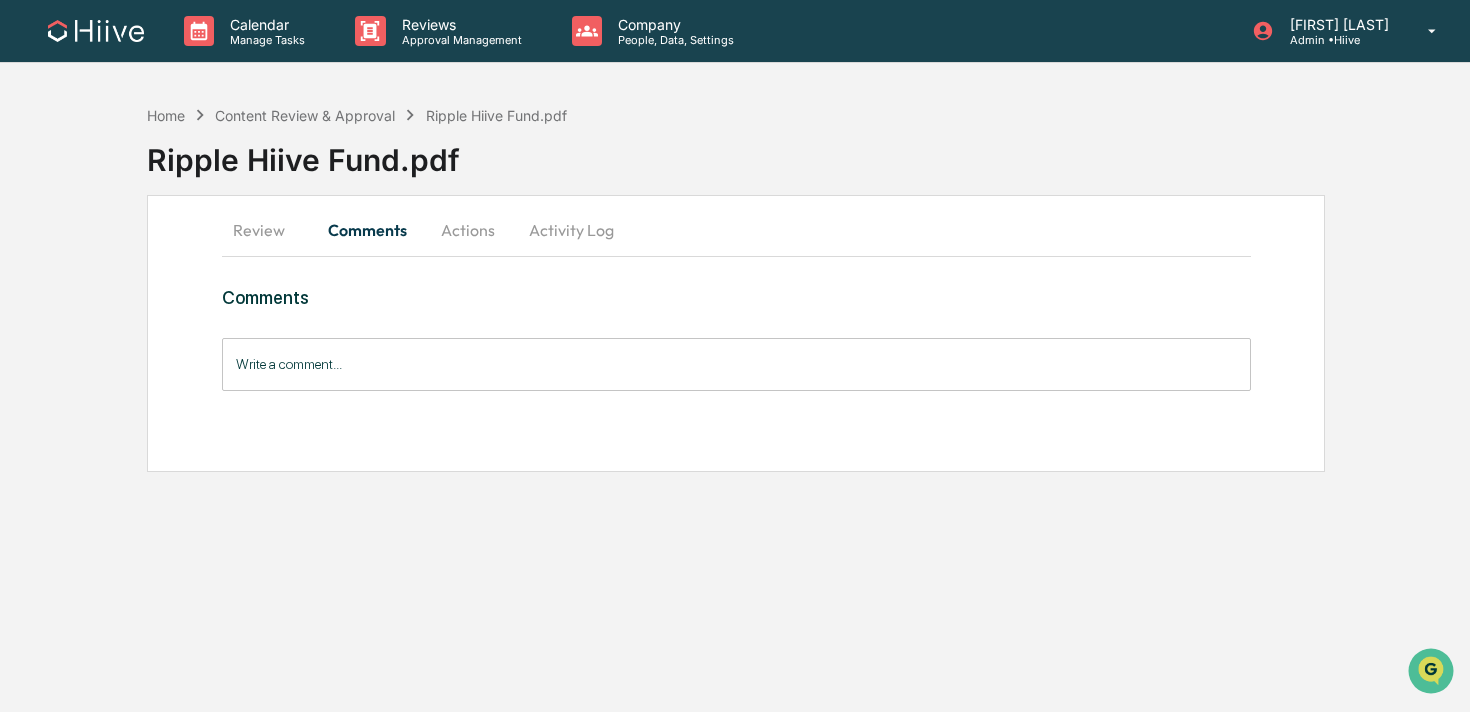 click on "Review" at bounding box center (267, 230) 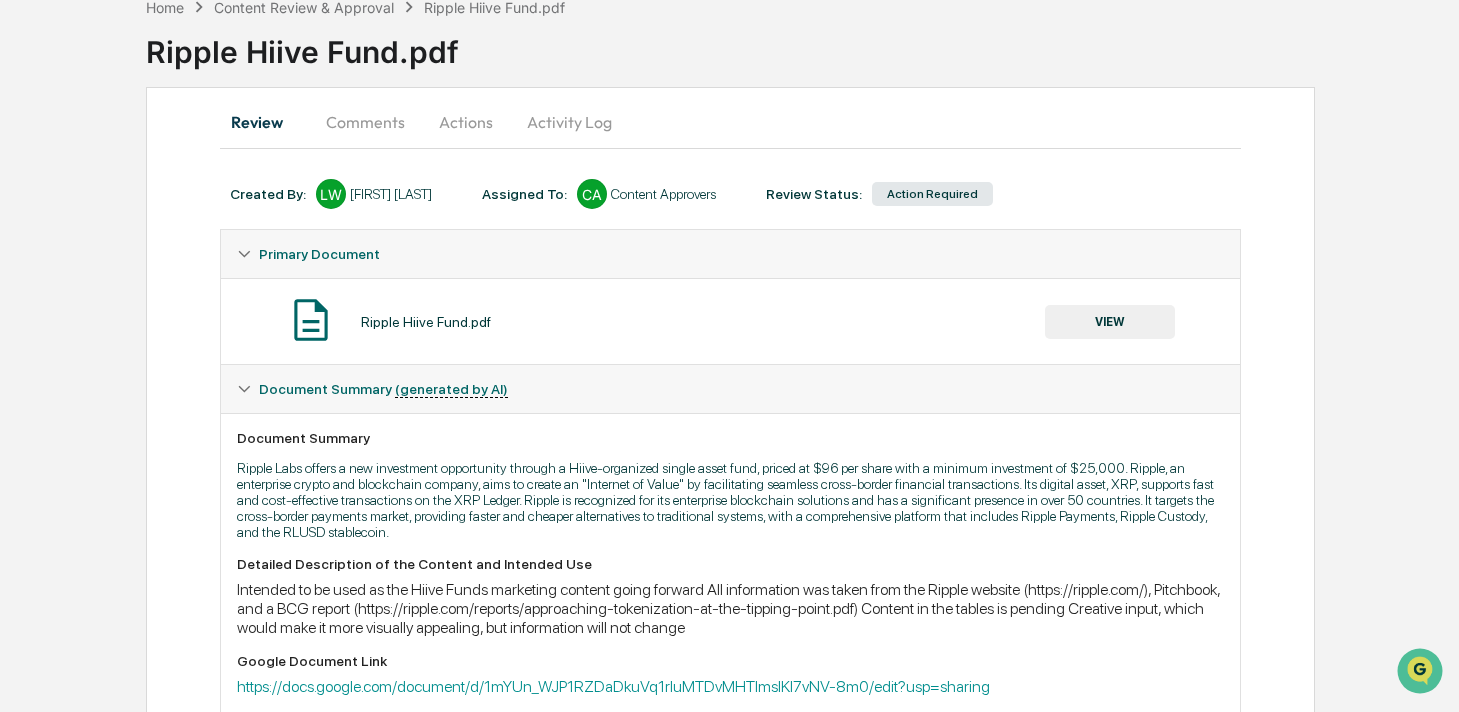 scroll, scrollTop: 0, scrollLeft: 0, axis: both 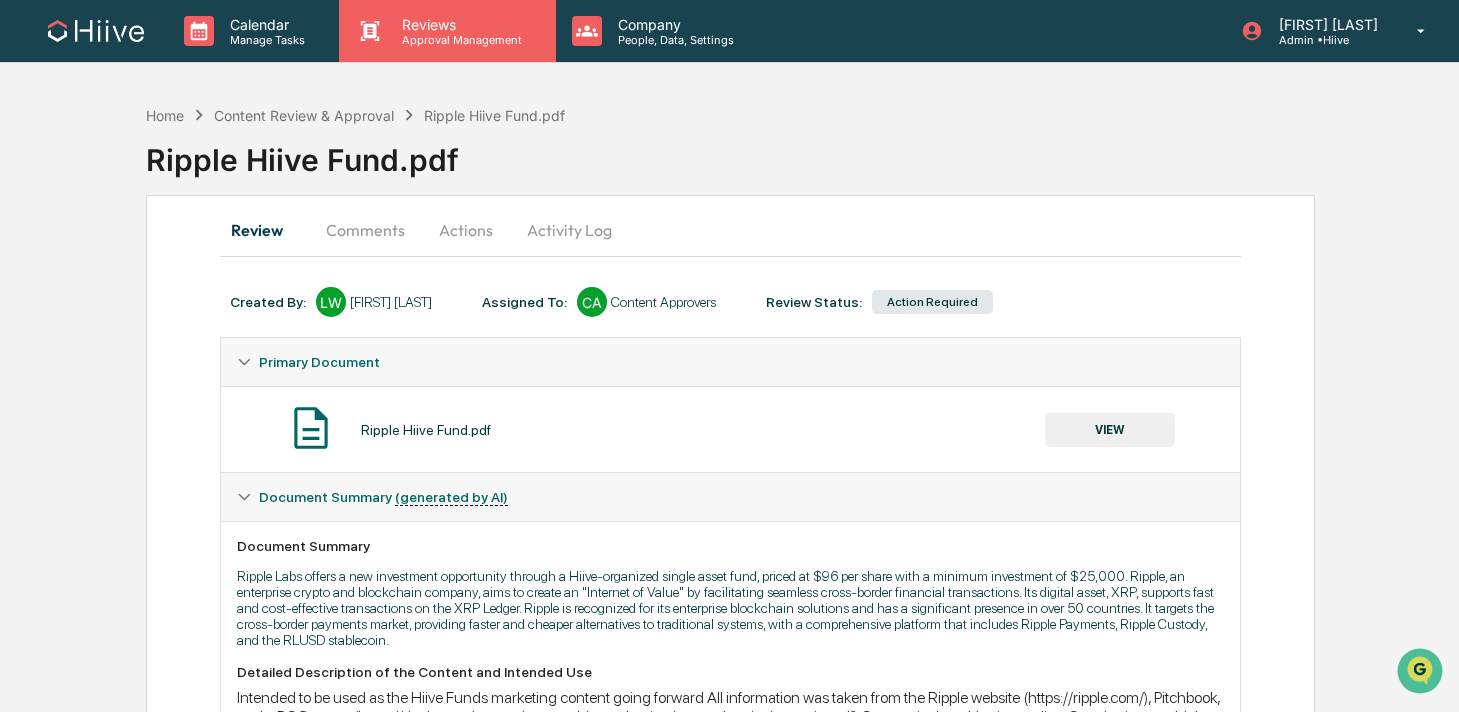 click on "Approval Management" at bounding box center (459, 40) 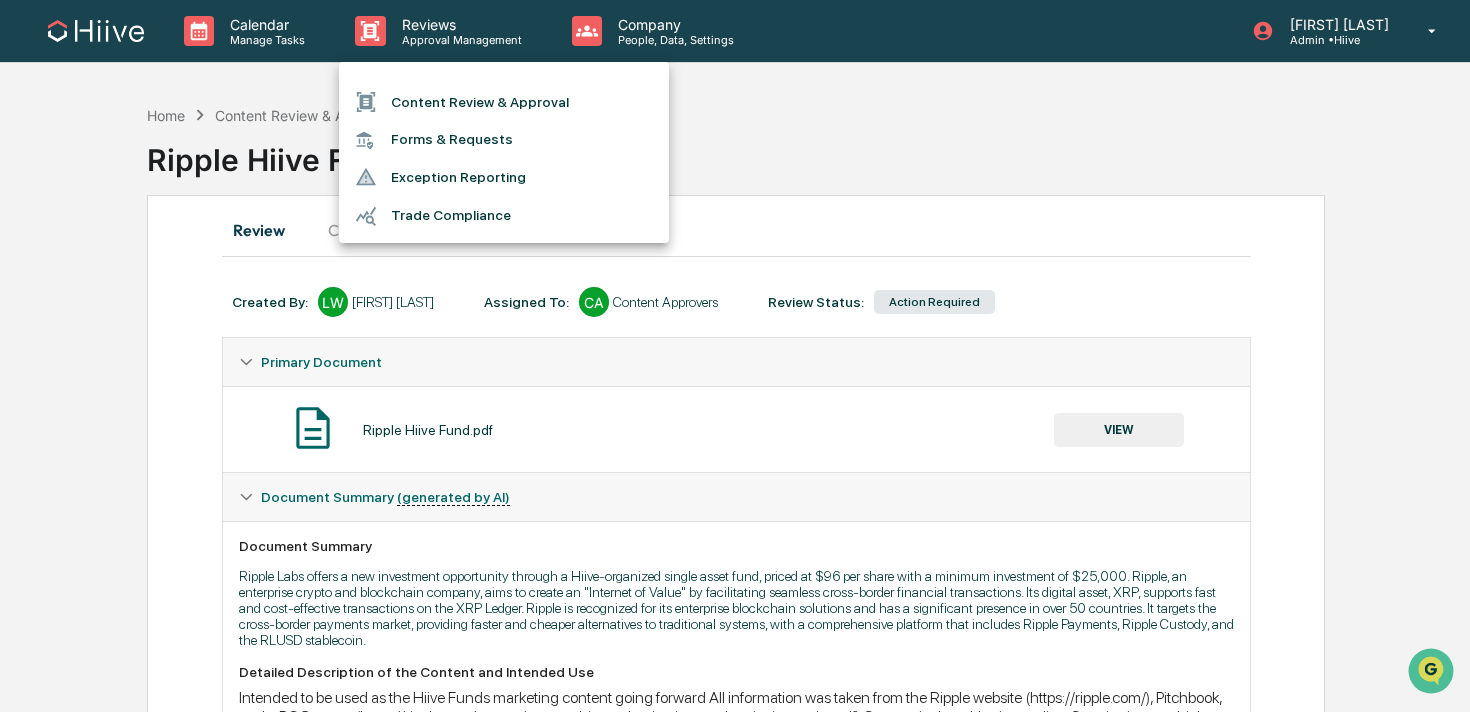 click on "Content Review & Approval" at bounding box center [504, 102] 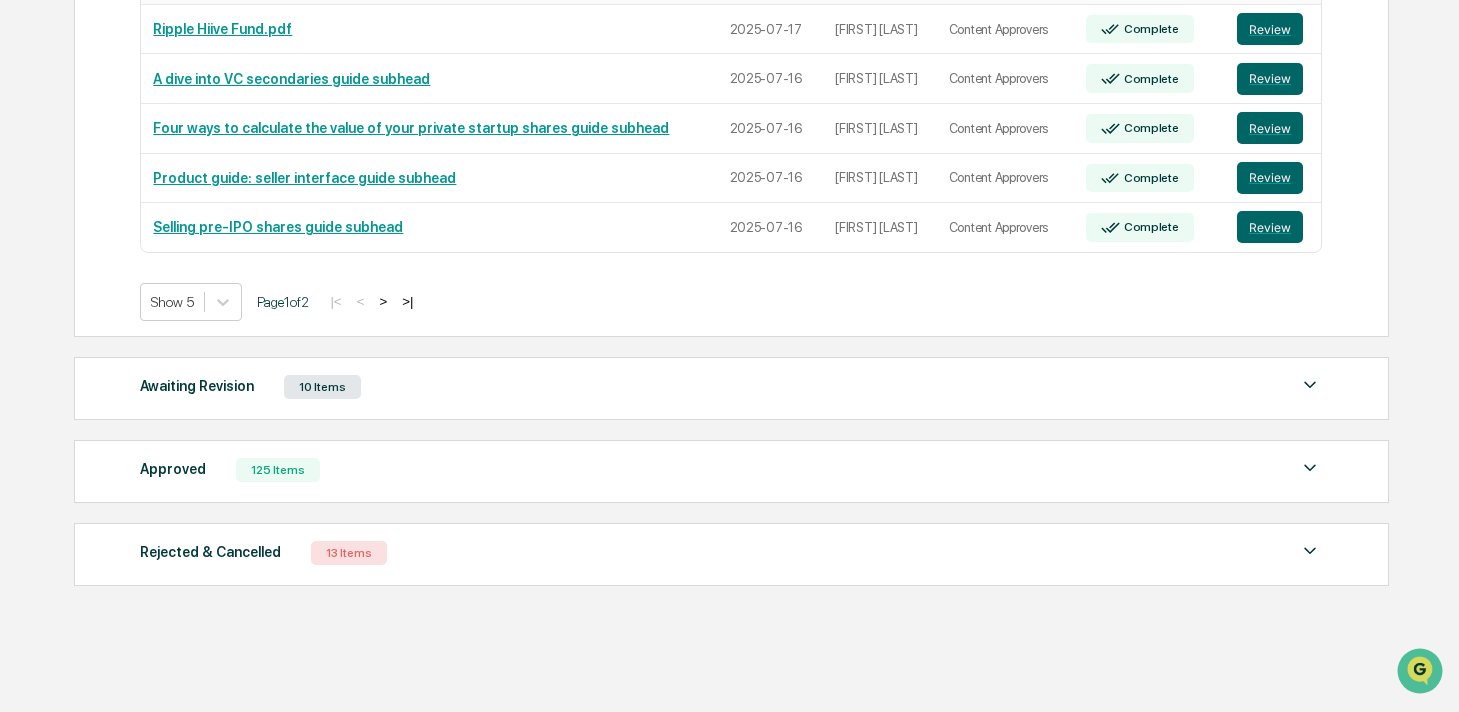 scroll, scrollTop: 482, scrollLeft: 0, axis: vertical 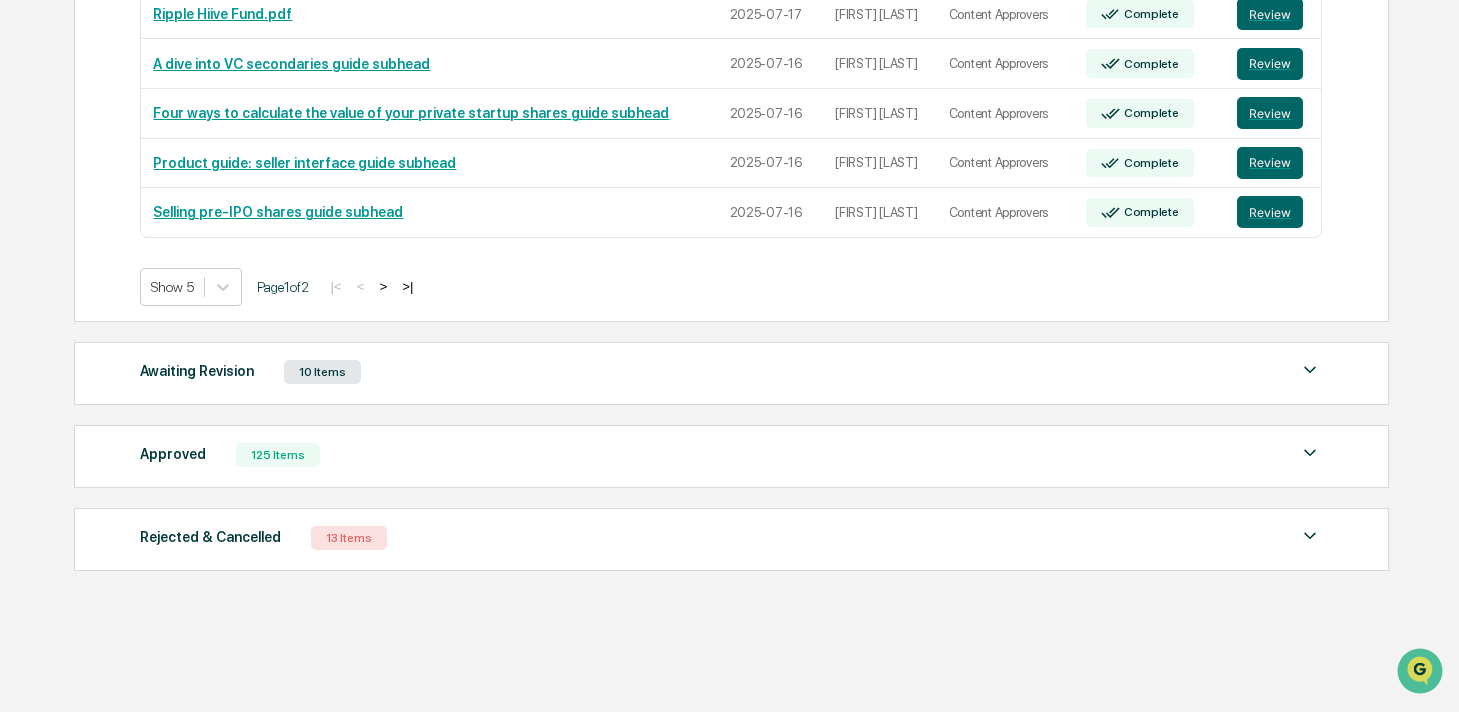 click on "Approved 125 Items" at bounding box center (731, 455) 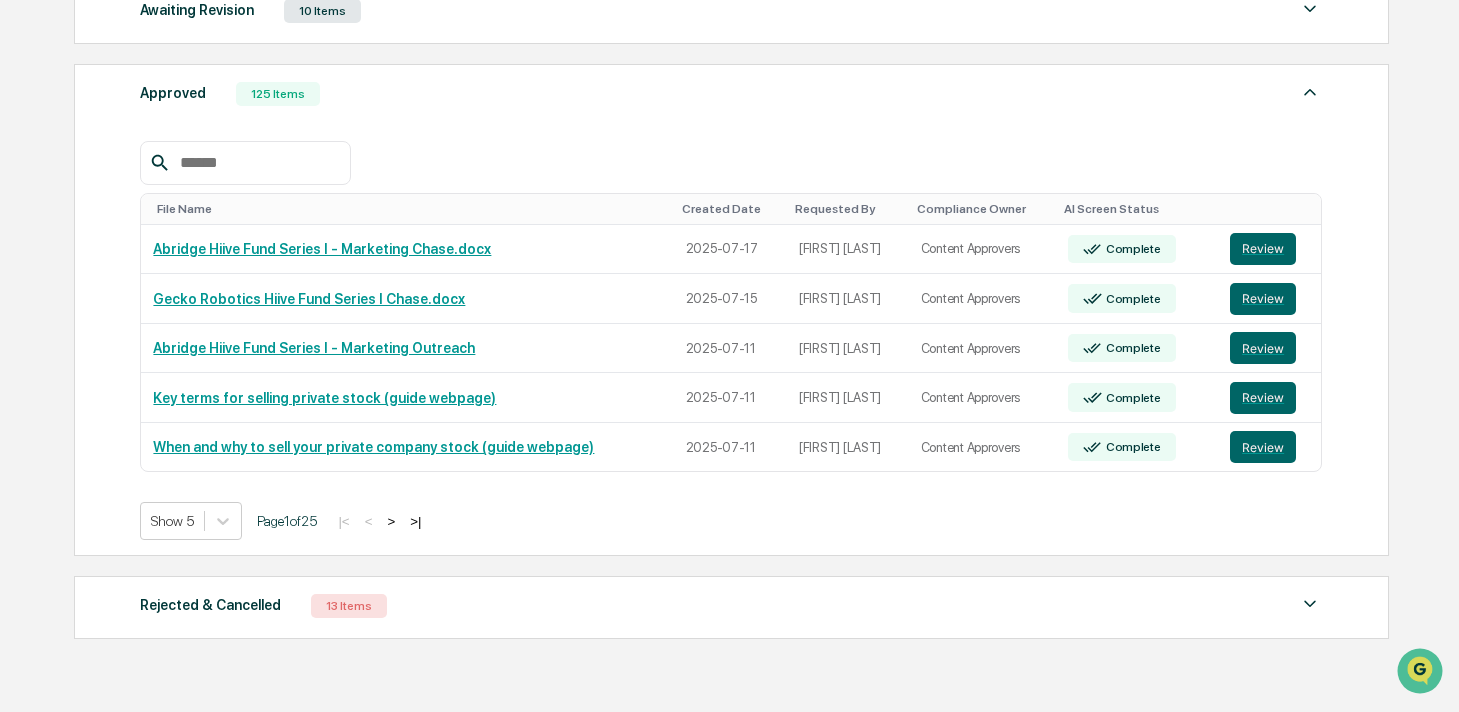 scroll, scrollTop: 913, scrollLeft: 0, axis: vertical 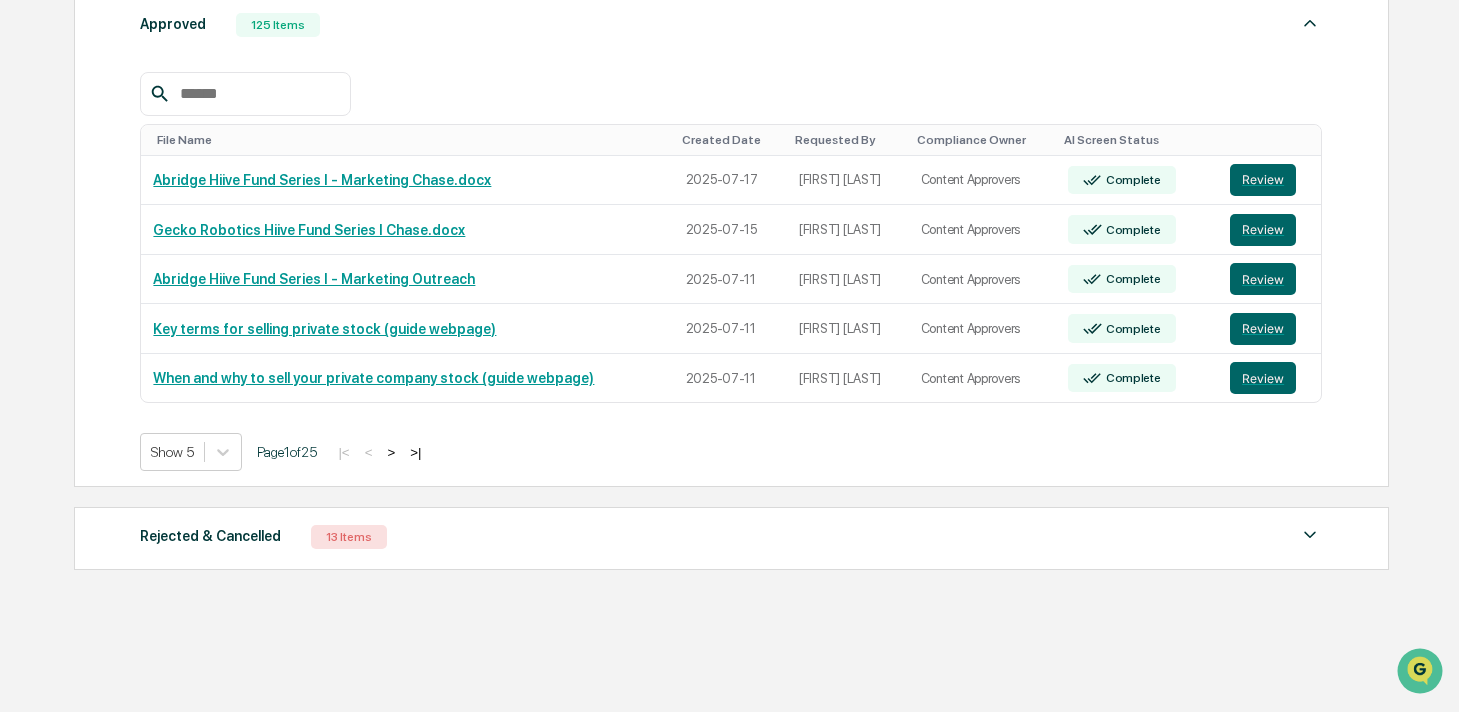 click on "Rejected & Cancelled 13 Items File Name Created Date Requested By Compliance Owner AI Screen Status www.hiive.dev_guides_what-are-vc-secondary-transactions.png 2025-07-14 [FIRST] [LAST] Content Approvers Complete Review www.hiive.dev_guides_4-ways-to-calculate-the-price-of-your-private-start-up-shares.png 2025-07-14 [FIRST] [LAST] Content Approvers Complete Review www.hiive.dev_guides_product-guide-seller-interface (4).png 2025-07-14 [FIRST] [LAST] Content Approvers Complete Review www.hiive.dev_guides_frequently-asked-questions-employee-shareholder.png 2025-07-14 [FIRST] [LAST] Content Approvers Complete Review Selling pre-IPO shares.pdf 2025-07-14 [FIRST] [LAST] Content Approvers Complete Review Show 5 Page 1 of 3 << < >>" at bounding box center (731, 538) 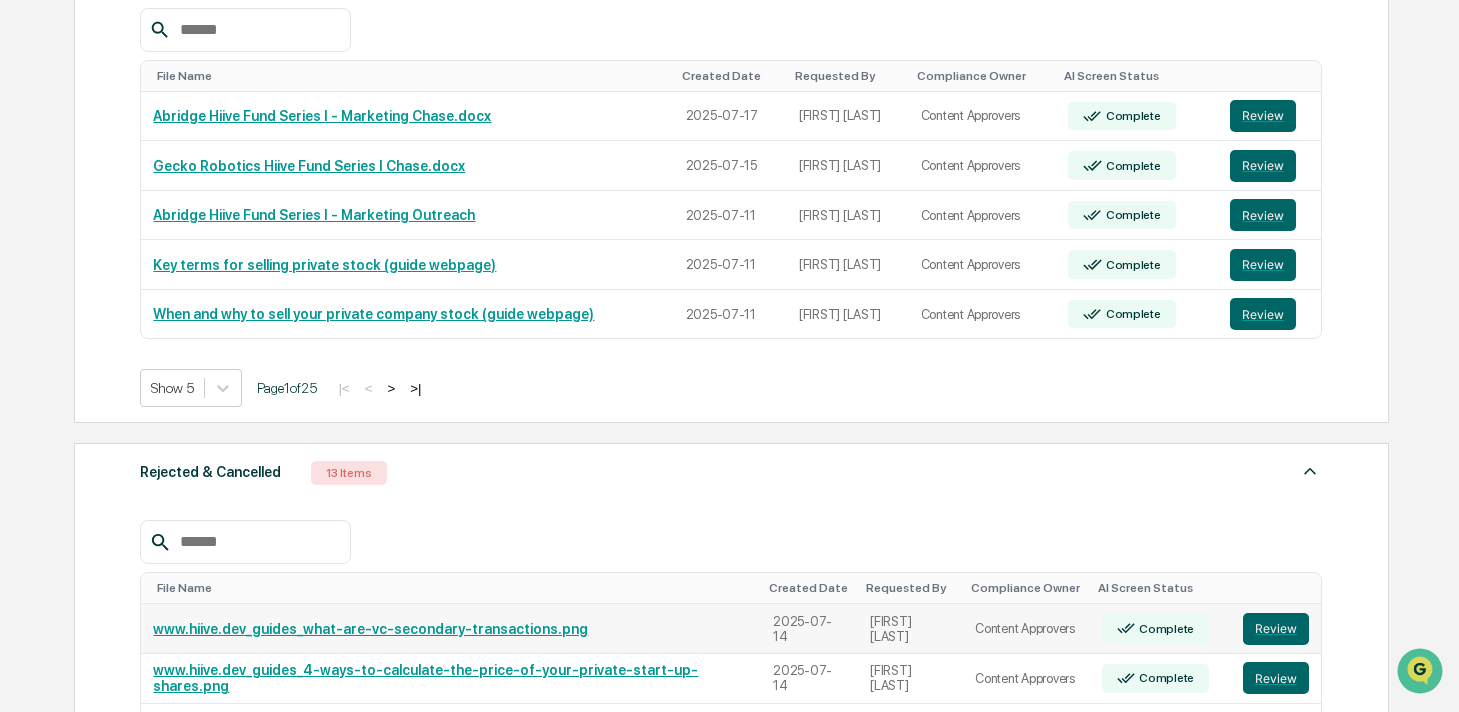 scroll, scrollTop: 986, scrollLeft: 0, axis: vertical 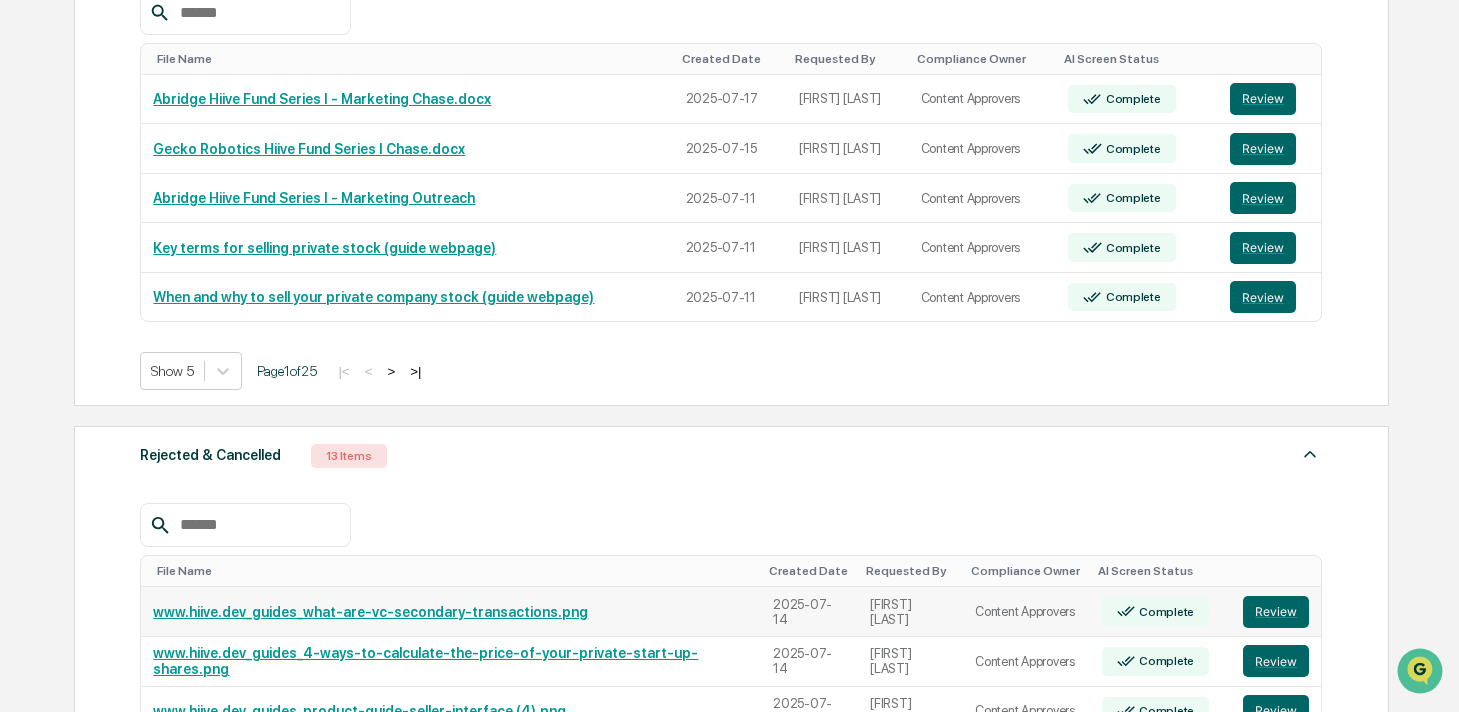 click on "www.hiive.dev_guides_what-are-vc-secondary-transactions.png" at bounding box center [370, 612] 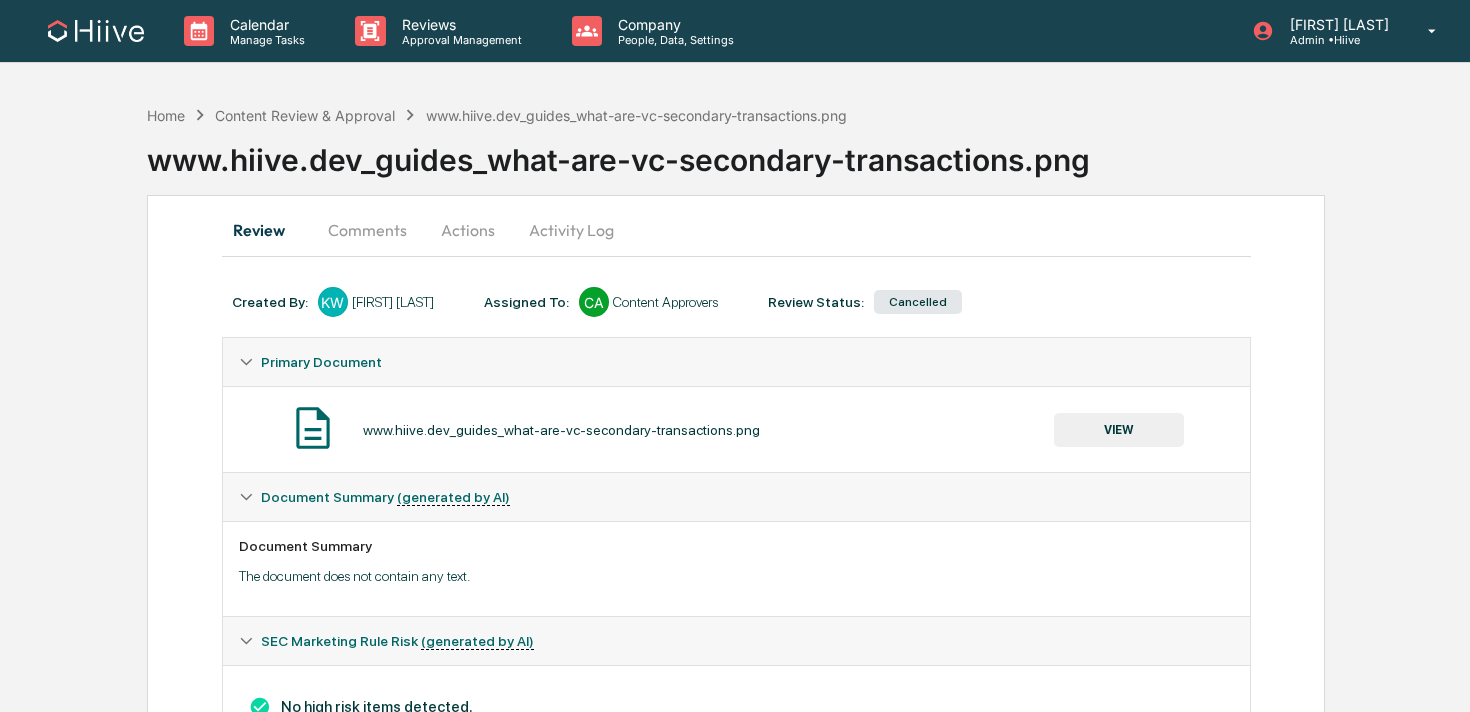 scroll, scrollTop: 0, scrollLeft: 0, axis: both 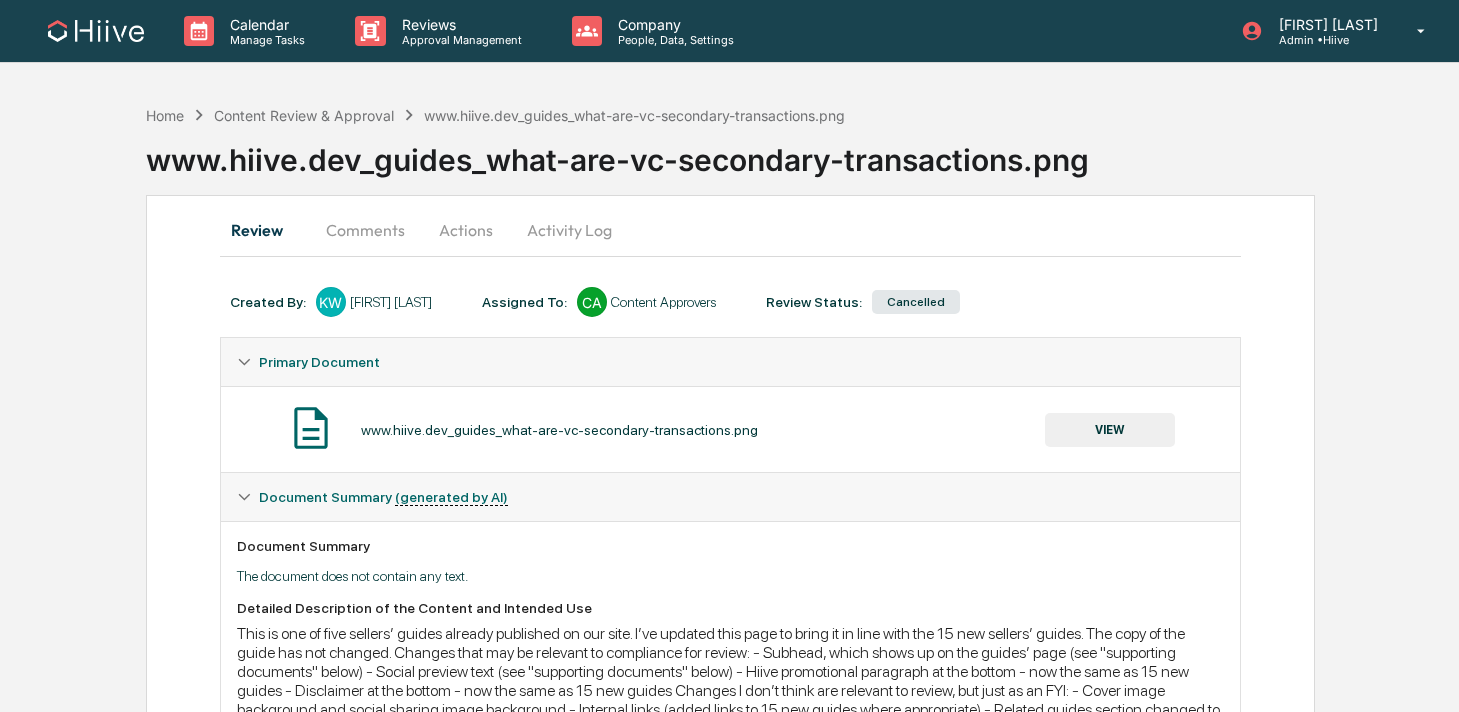 click on "Activity Log" at bounding box center (569, 230) 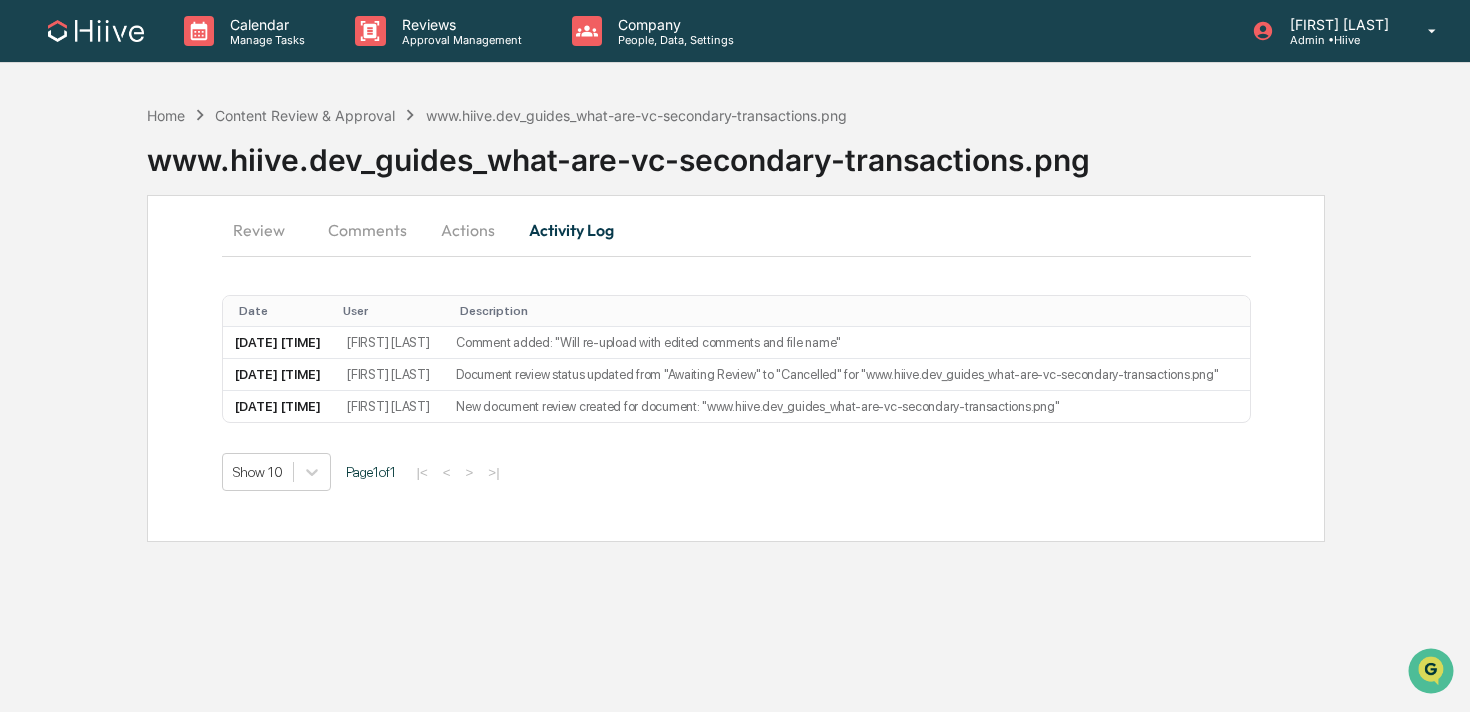 click on "Actions" at bounding box center [468, 230] 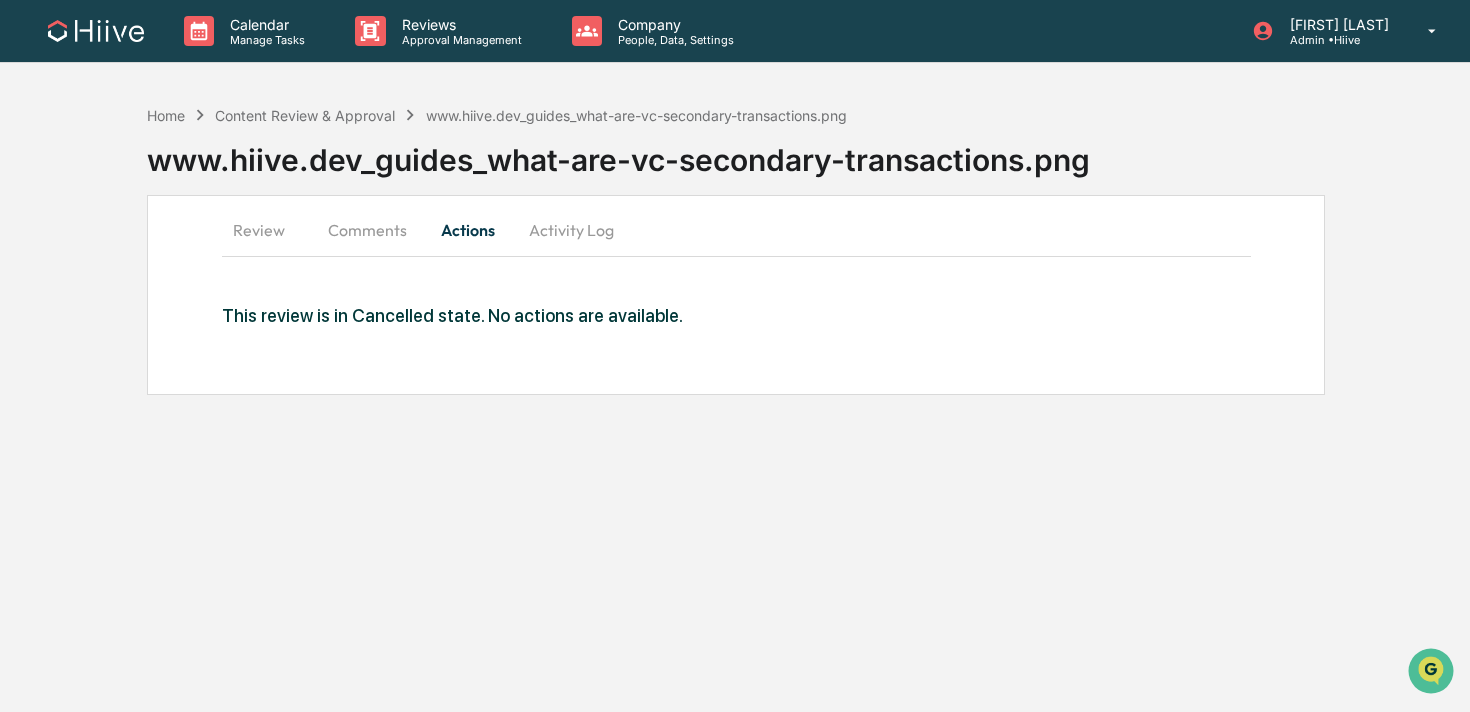 click on "Comments" at bounding box center (367, 230) 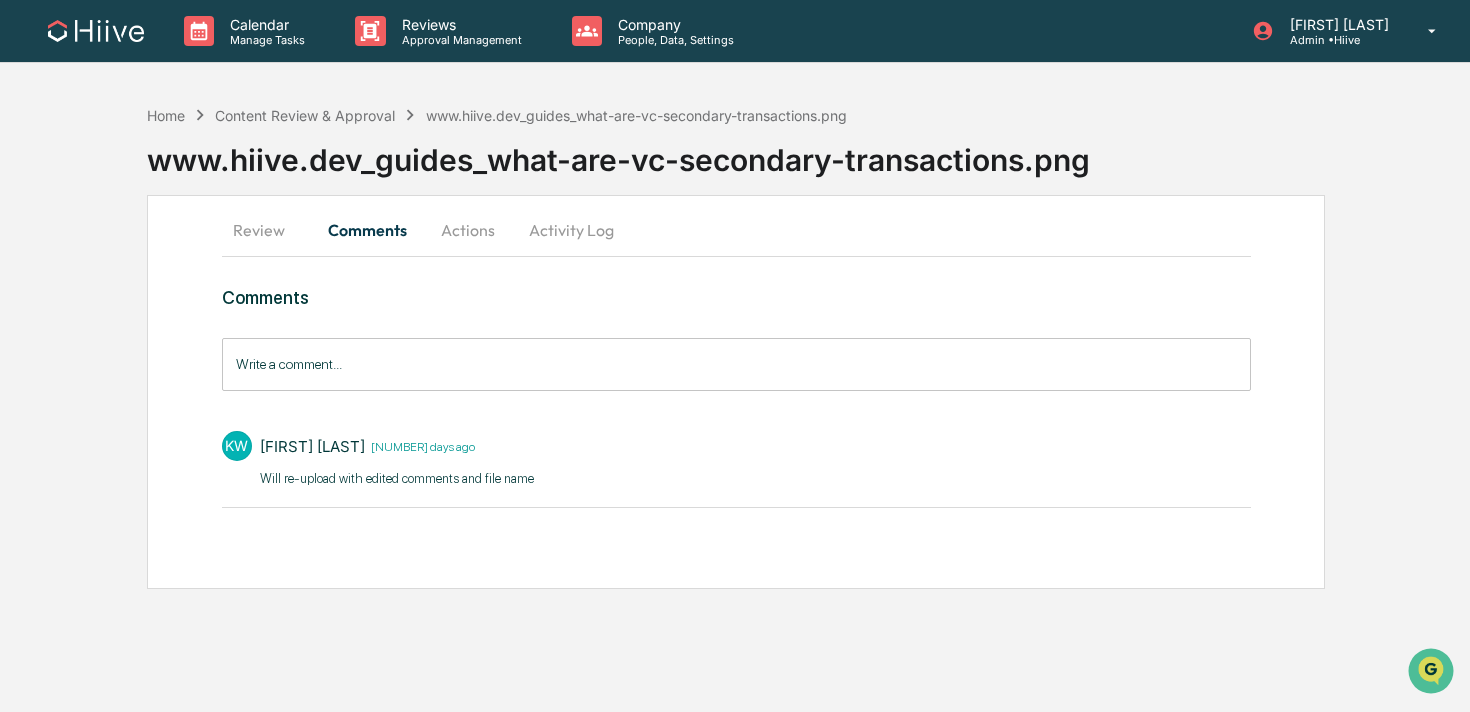 click on "Review" at bounding box center [267, 230] 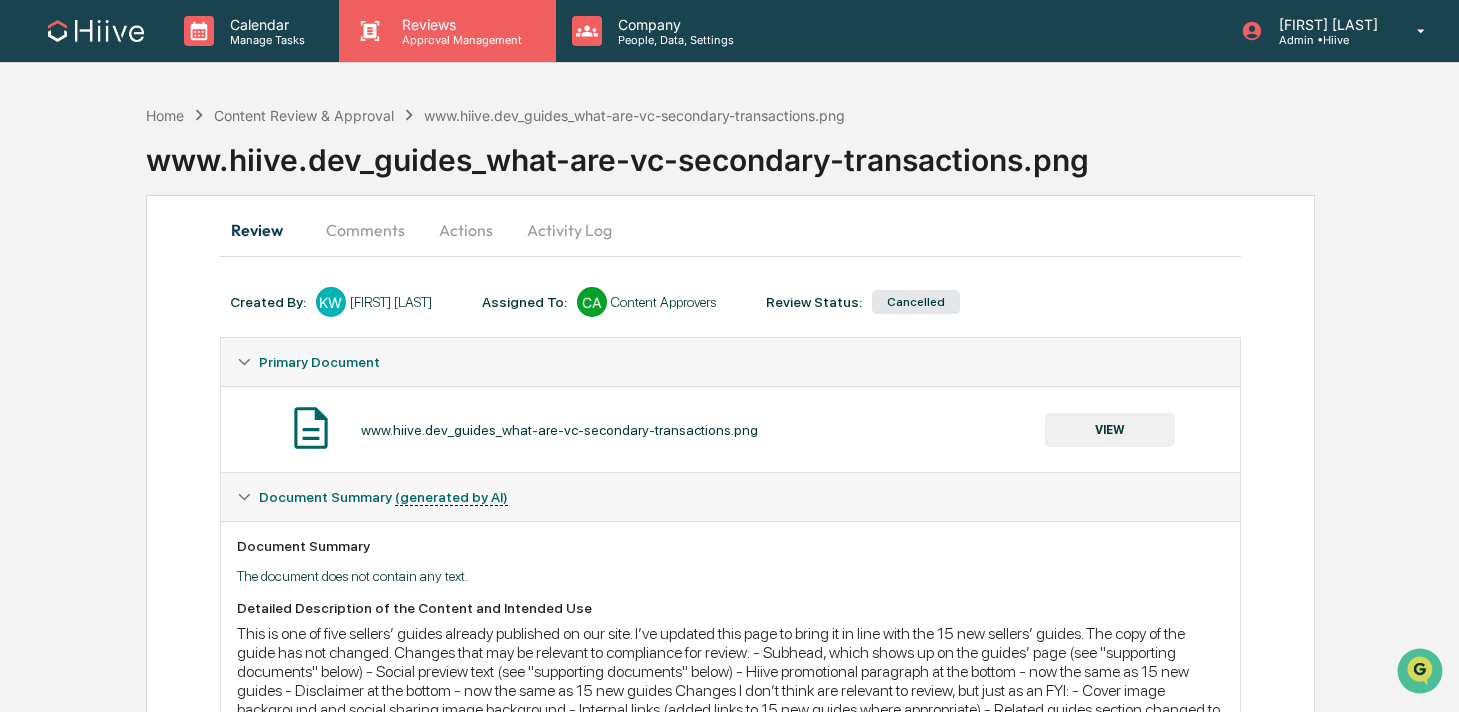 click on "Reviews" at bounding box center [459, 24] 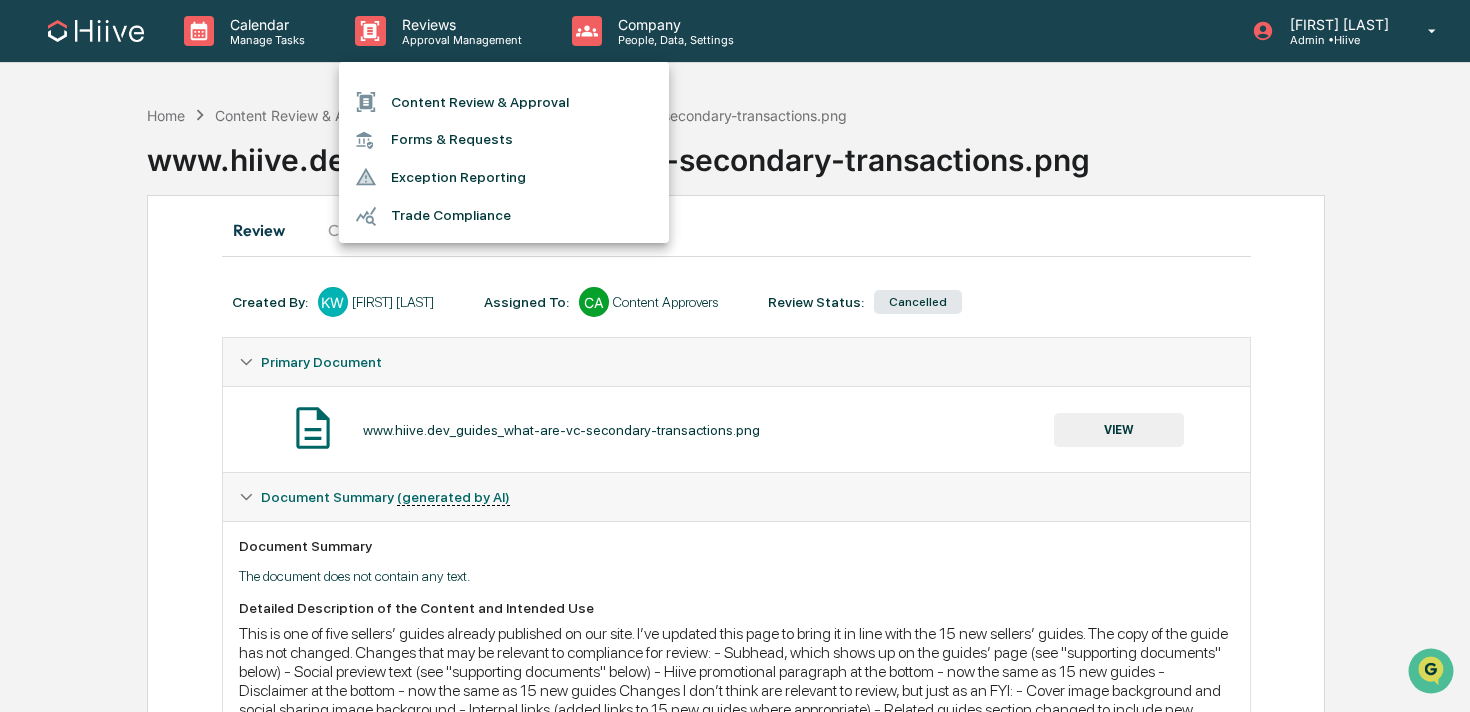 click on "Content Review & Approval" at bounding box center (504, 102) 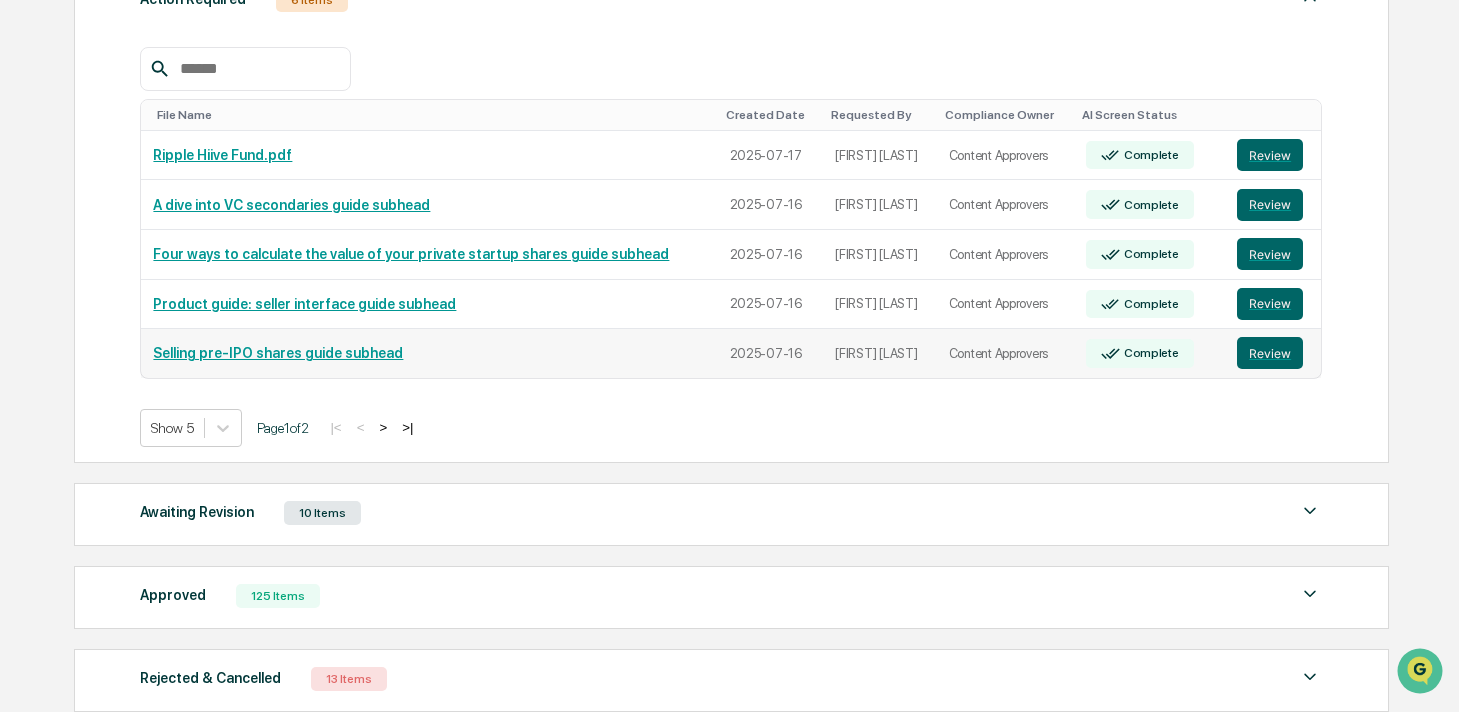 scroll, scrollTop: 336, scrollLeft: 0, axis: vertical 